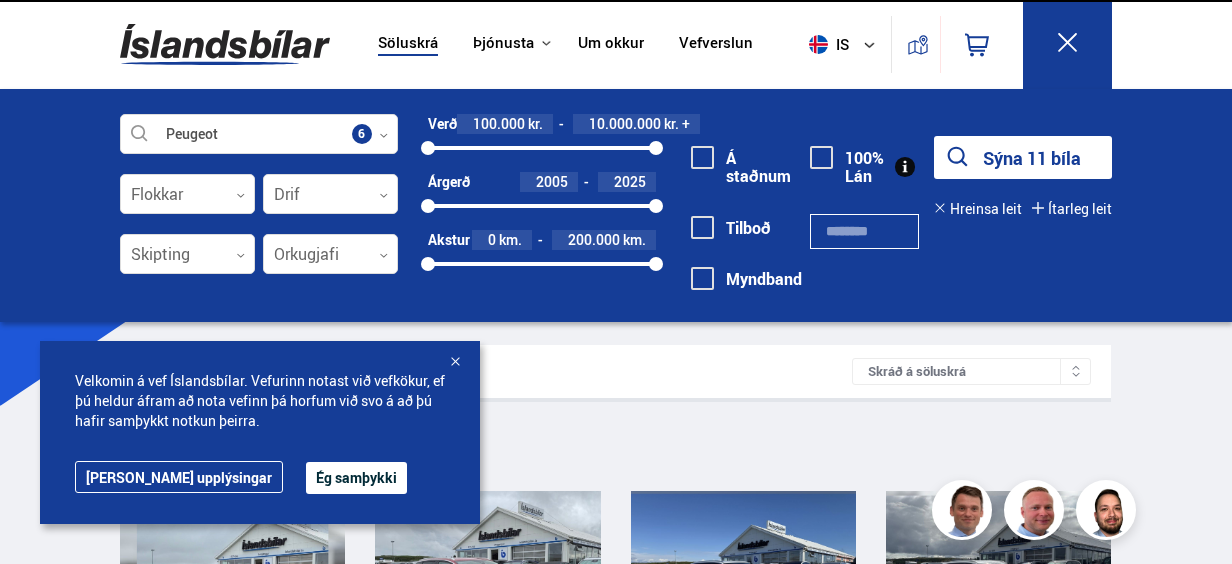 scroll, scrollTop: 0, scrollLeft: 0, axis: both 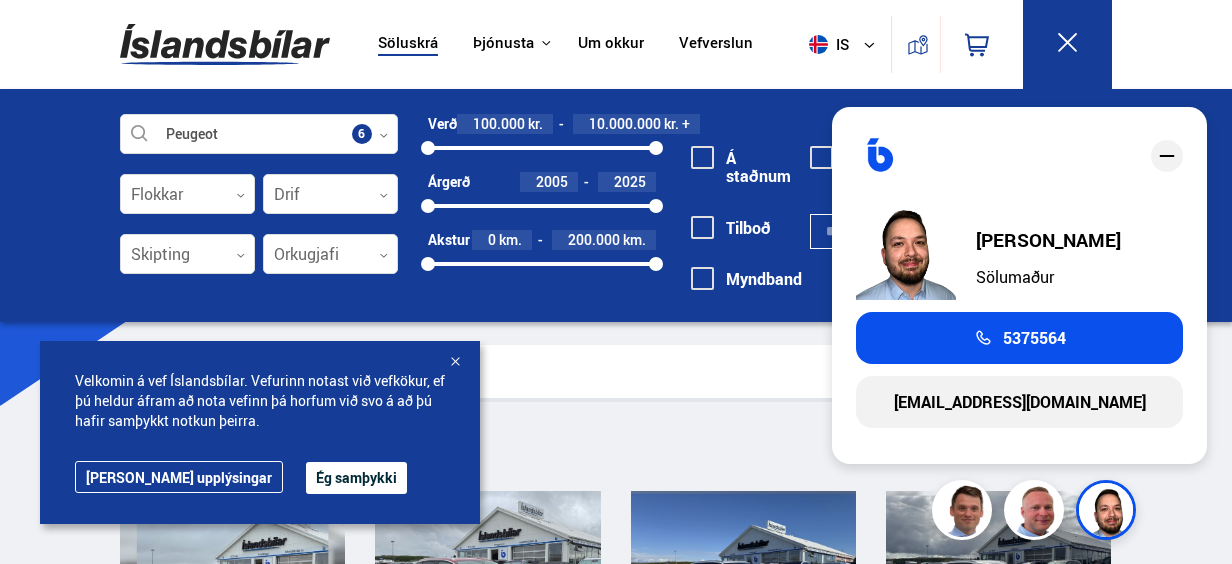 click on "Söluskrá
Þjónusta
Íslandsbílar
[DOMAIN_NAME]
Íslandsvörn
Leiðbeiningar
Um okkur
Vefverslun
is      is
en
[STREET_ADDRESS]
0
[GEOGRAPHIC_DATA]
Þjónusta
Íslandsbílar
[DOMAIN_NAME]
Íslandsvörn
Leiðbeiningar
Um okkur
Vefverslun
Klettháls, 110 Reykjavík    is      is
en
pl
Peugeot Veldu framleiðanda, gerð eða eiginleika 6   Flokkar 0   Drif 0   Skipting 0   Orkugjafi 0   Verð   100.000   kr.   10.000.000   kr.
+
100000 10000000   Árgerð   2005     2025       2005 2025   Akstur   0   km.   200.000   km.     0 200000
Á staðnum
[GEOGRAPHIC_DATA]
[GEOGRAPHIC_DATA]" at bounding box center (616, 1169) 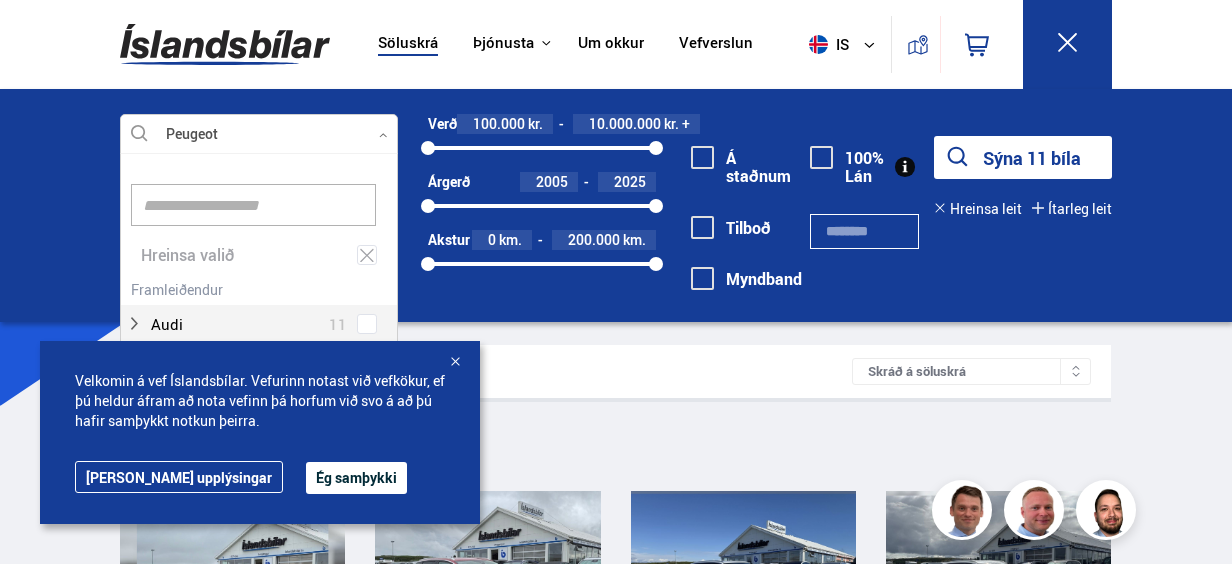 click at bounding box center (259, 135) 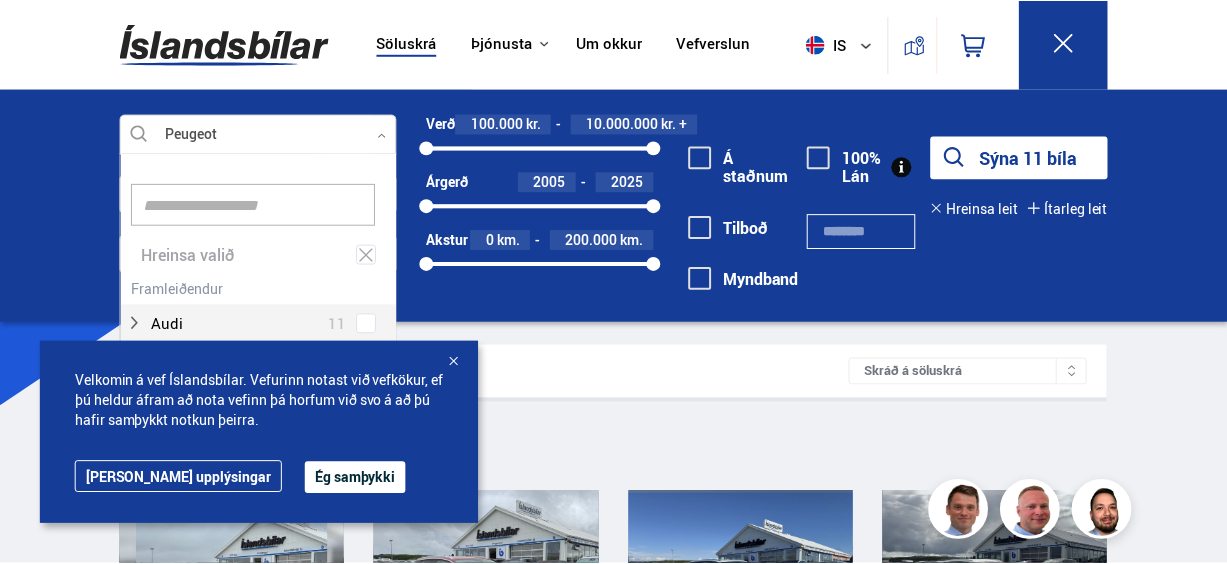 scroll, scrollTop: 298, scrollLeft: 271, axis: both 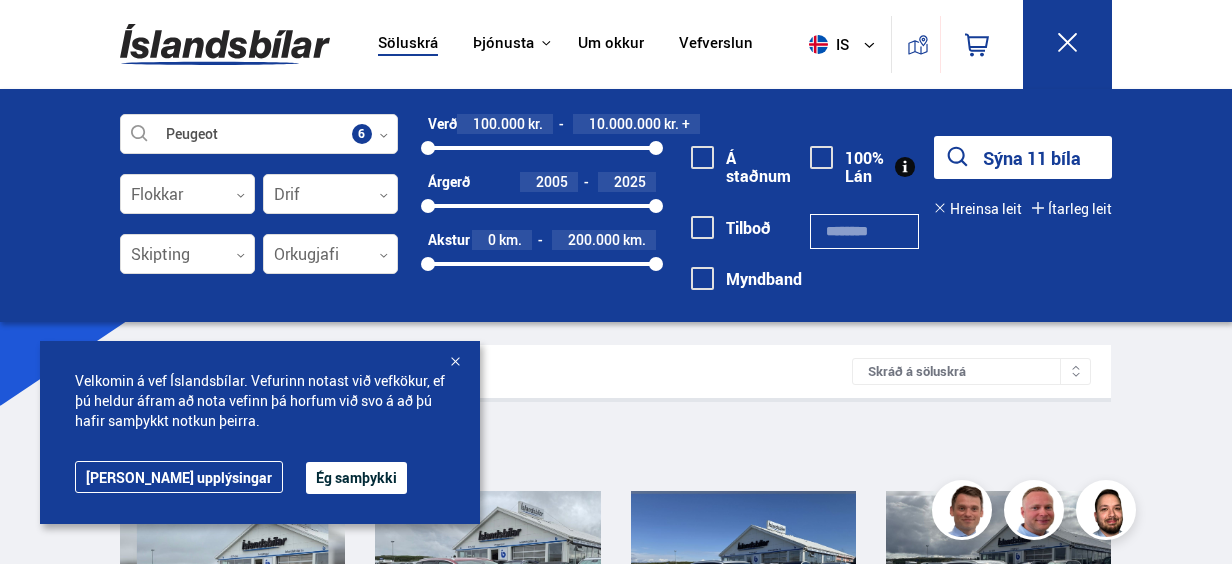 click on "Sýna 11 bíla" at bounding box center [1023, 157] 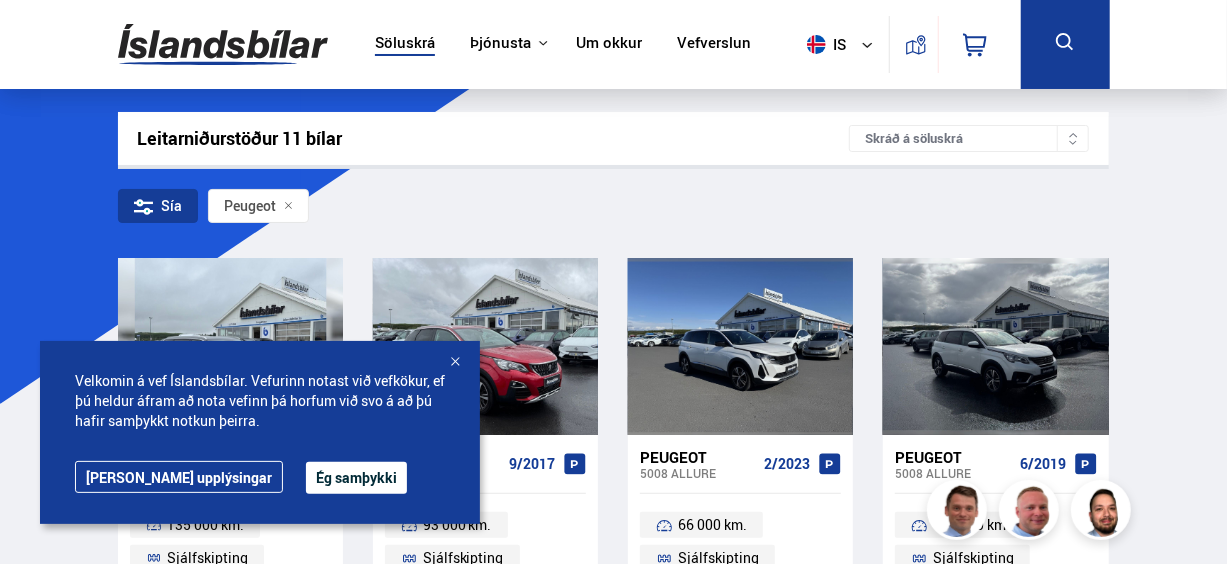 click on "[PERSON_NAME] upplýsingar" at bounding box center (179, 477) 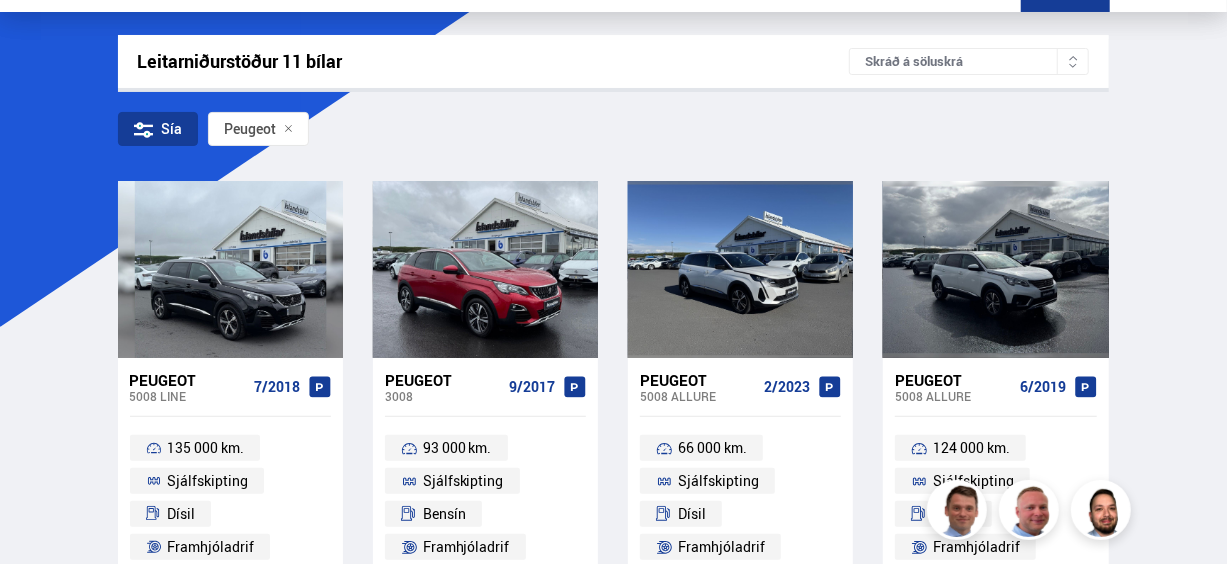scroll, scrollTop: 80, scrollLeft: 0, axis: vertical 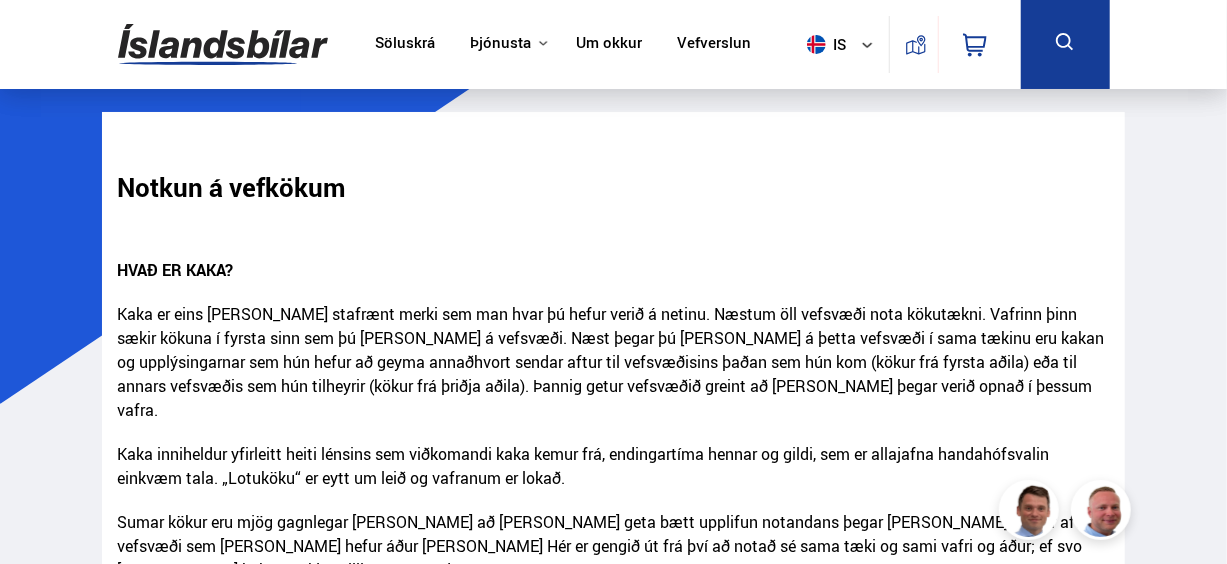 click on "Söluskrá" at bounding box center [405, 44] 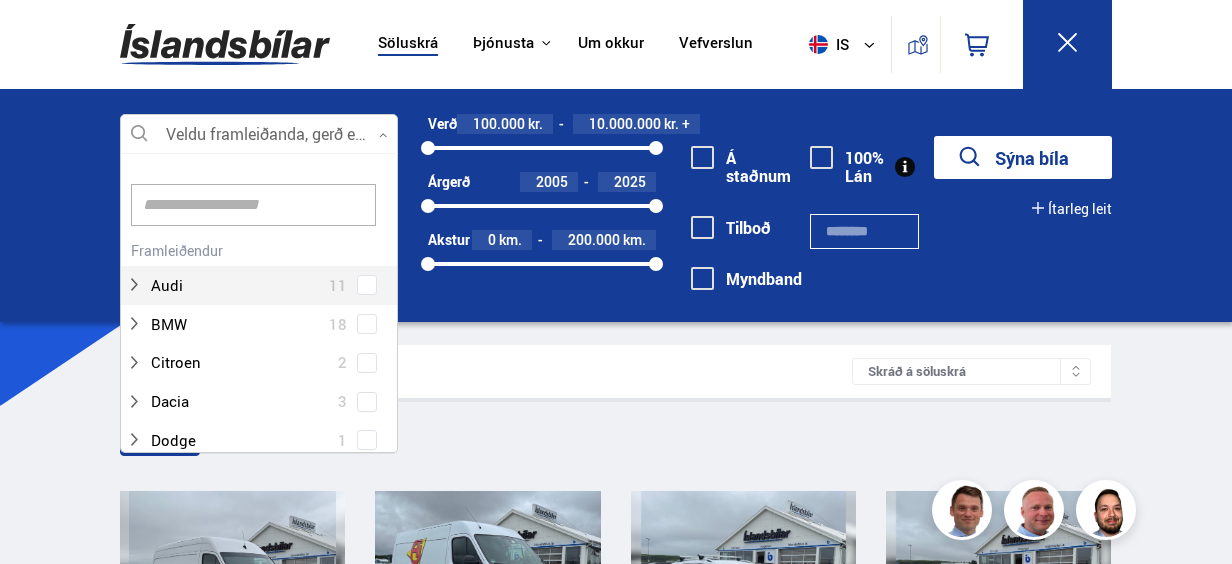 click at bounding box center (259, 135) 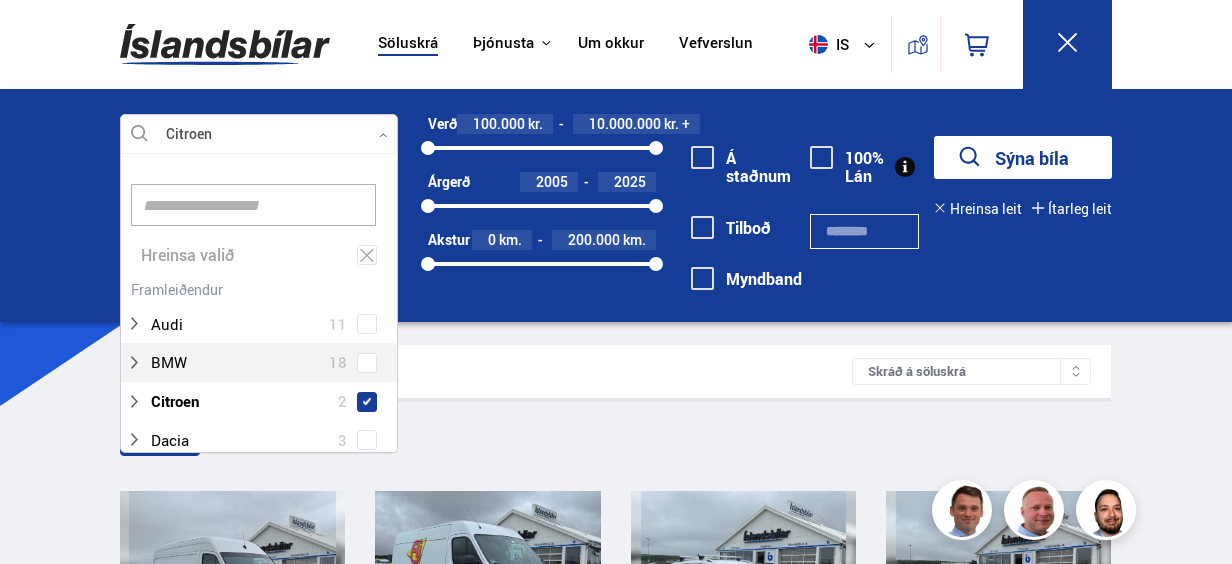 click on "Audi   11 BMW   18 Citroen   2 Dacia   3 Dodge   1 Ducati   1 Fiat   5 Ford   14 Honda   5 Hyundai   17 Iveco   1 Jaguar   4 Jeep   4 Kia   23 LMC   1 Land Rover   17 MG   2 Mazda   5 Mercedes-Benz   18 Mitsubishi   6 Nissan   20 Opel   6 Peugeot   11 Polaris   1 Porsche   7 Renault   17 Skoda   9 Ssangyong   2 Subaru   3 Suzuki   6 Tesla   24 Toyota   17 Triumph   1 VW   22 Volvo   18 Víkurvagnar   1   Buggy     Fjórhjól     Fjölnotabíll     Fólksbíll     Hjól     Hjólhýsi     Húsbíll     Jeppi     Pallbíll     Rúta     Sendibíll     Skutbíll     Sportbíll     Sportjeppi     Tengivagn     Tómstundatæki     Vinnuflokkabíll     Vörubíll     Þungt bifhjól     Beinskipting     Sjálfskipting     Óskilgreint     Afturhjóladrif     Fjórhjóladrif     Framhjóladrif     Óþekkt     Bensín     Dísil     Hybrid     Plug-in hybrid     Rafmagn     100% Lán     Á staðnum     Myndband     Skipti á dýrara     Skipti á ódýrara     Tilboð     Blár" at bounding box center [259, 6287] 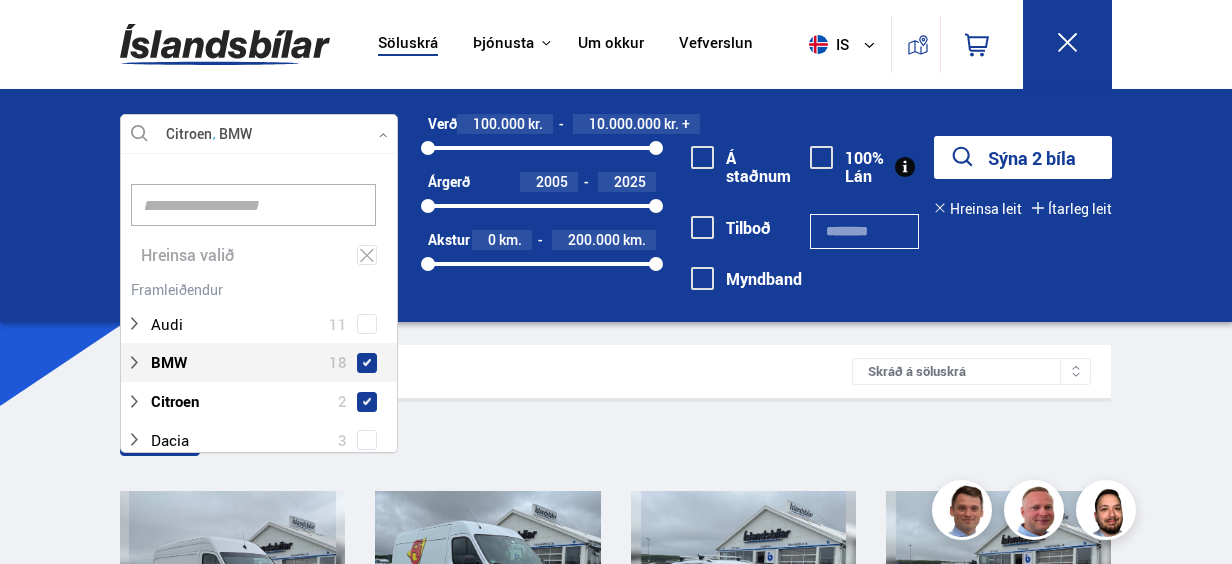 click on "BMW   18" at bounding box center [259, 362] 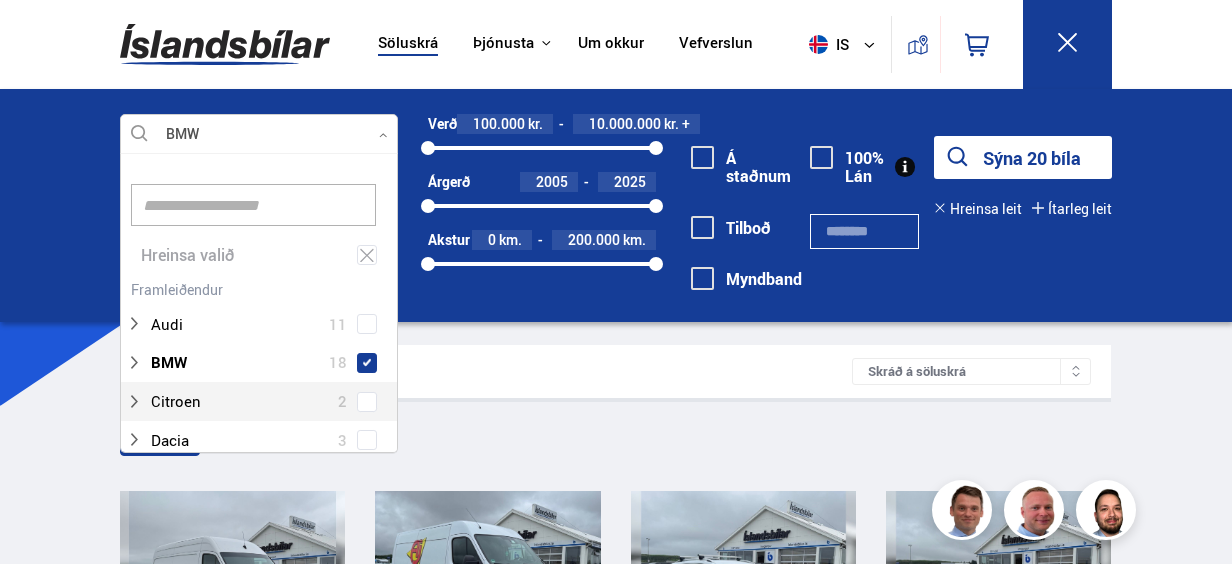 click on "Citroen   2" at bounding box center [259, 401] 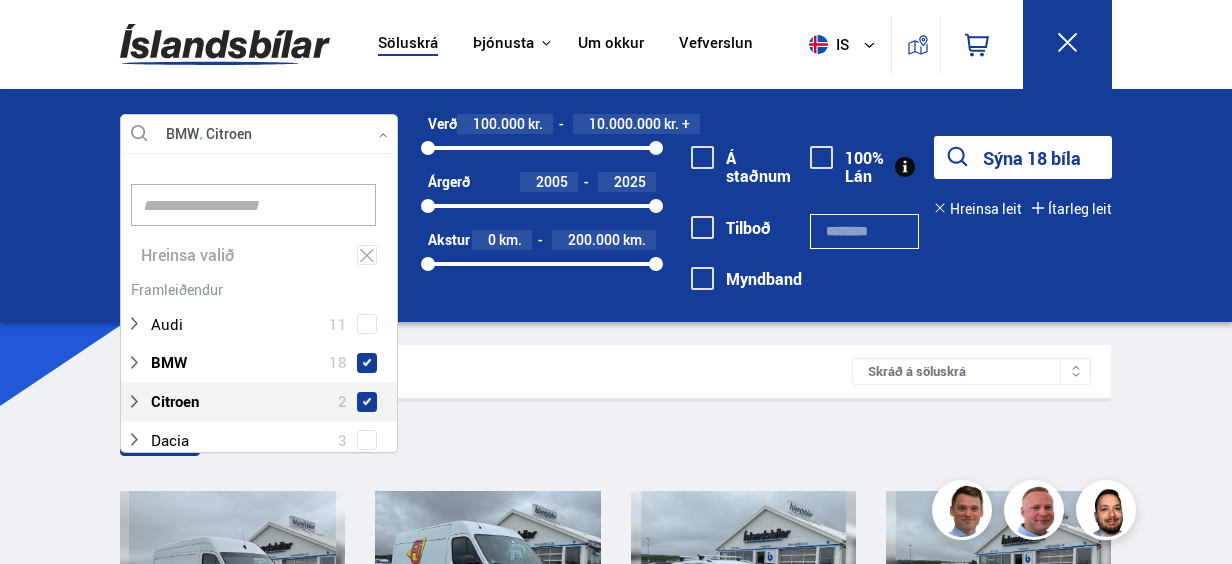 click on "Citroen   2" at bounding box center [259, 401] 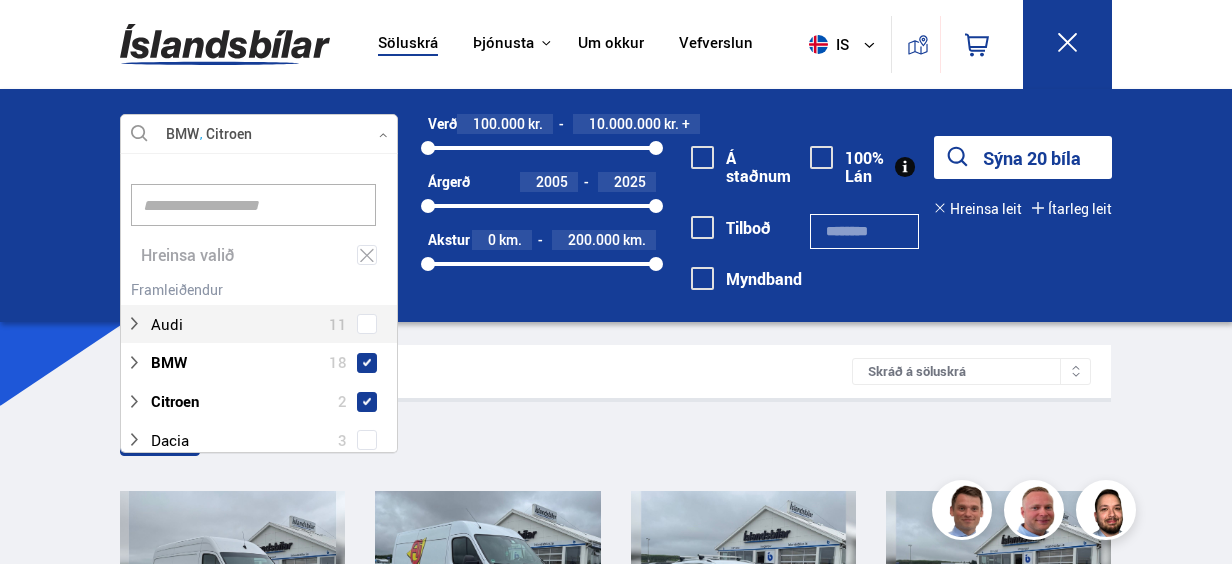 click on "Audi   11" at bounding box center [259, 309] 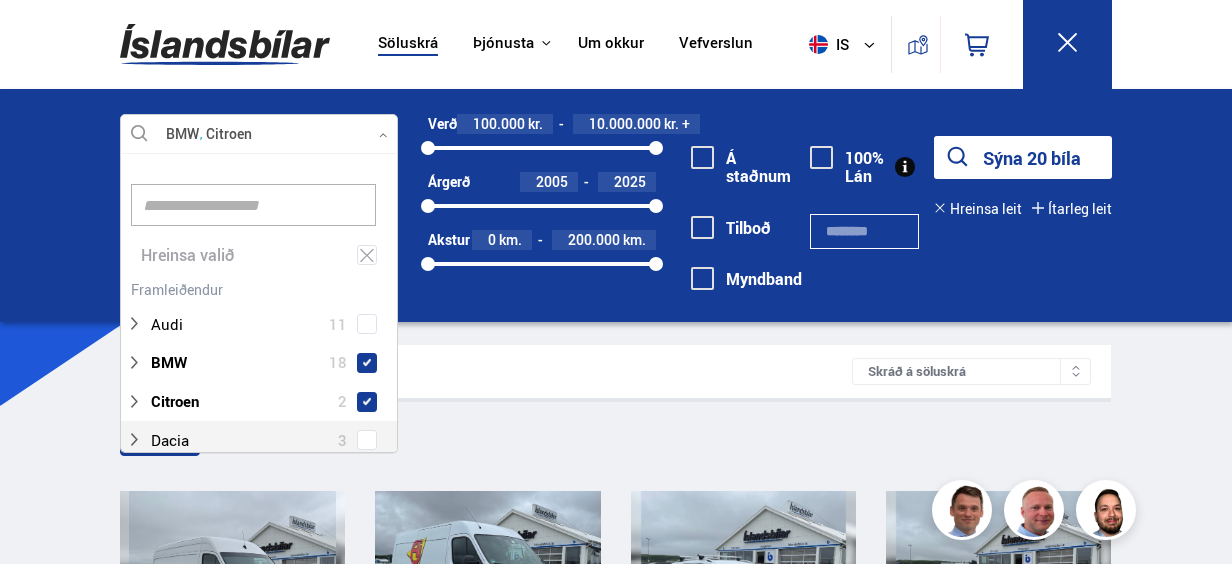 drag, startPoint x: 384, startPoint y: 310, endPoint x: 378, endPoint y: 436, distance: 126.14278 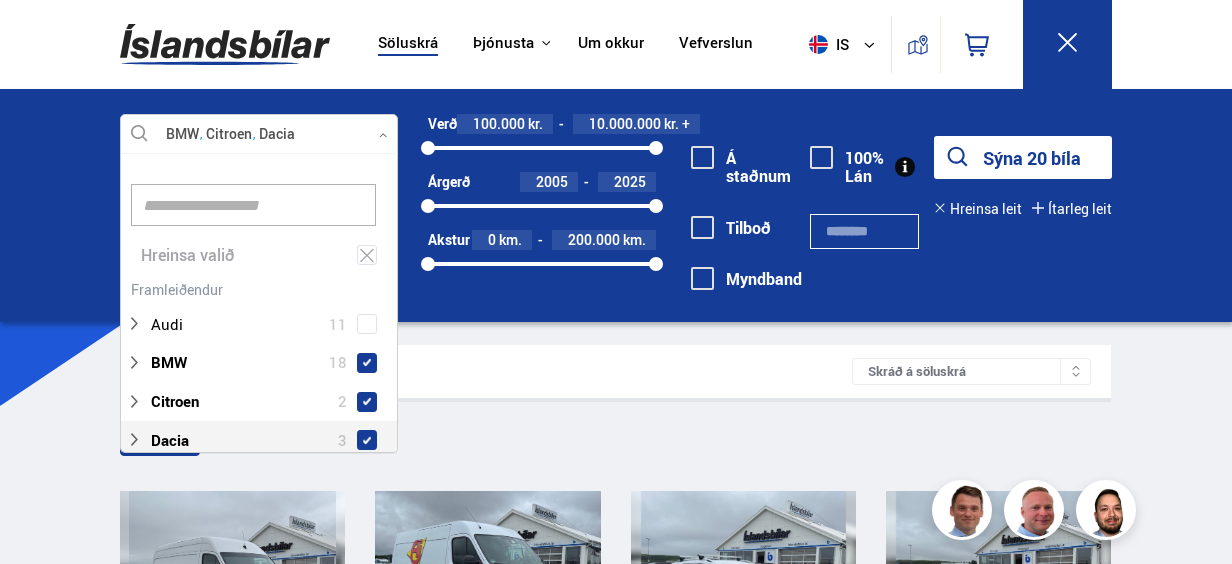 click at bounding box center [367, 440] 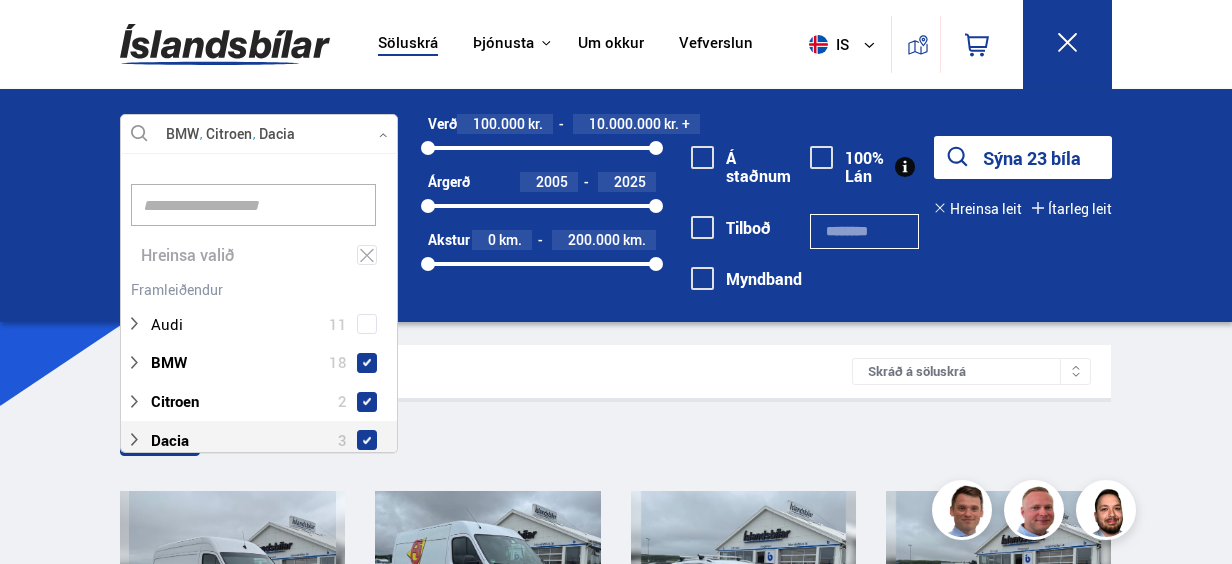 click at bounding box center (367, 440) 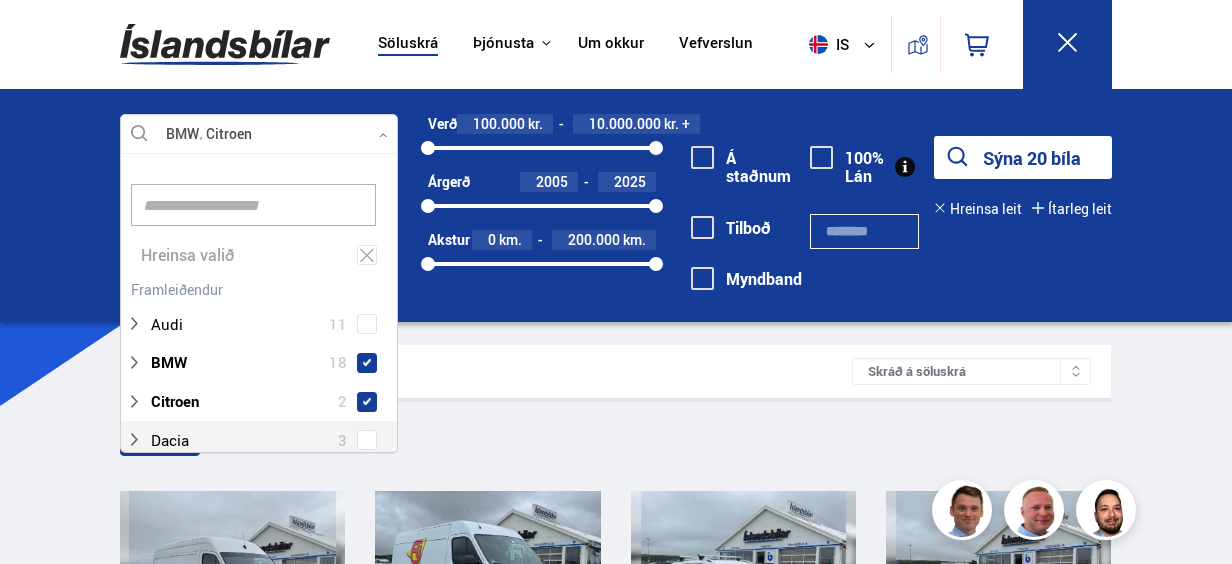 drag, startPoint x: 352, startPoint y: 448, endPoint x: 286, endPoint y: 467, distance: 68.68042 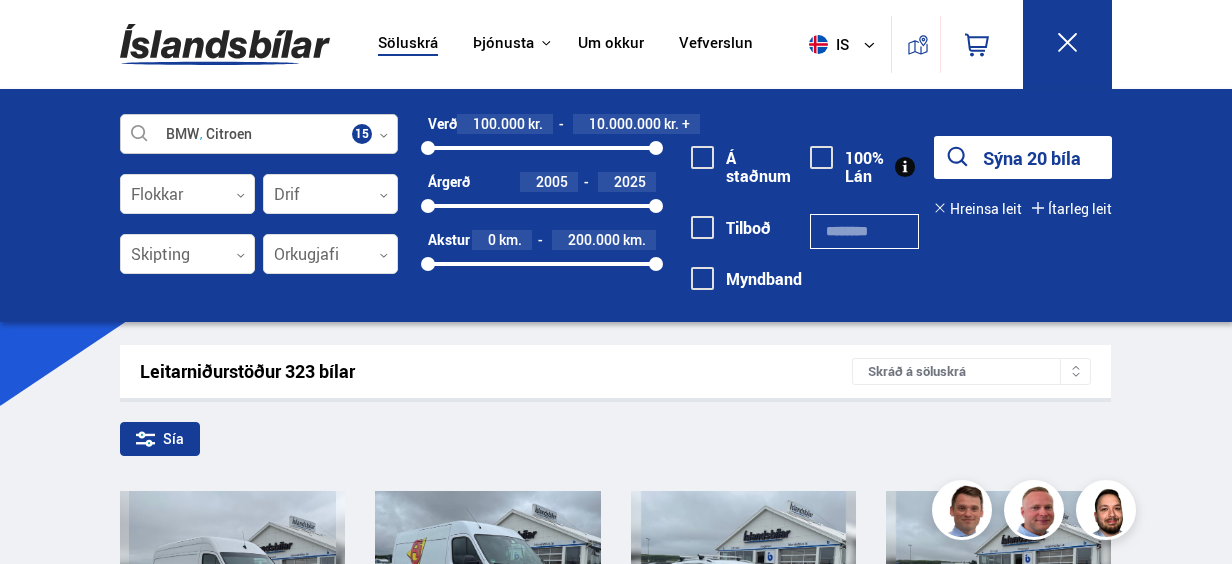 click at bounding box center (259, 135) 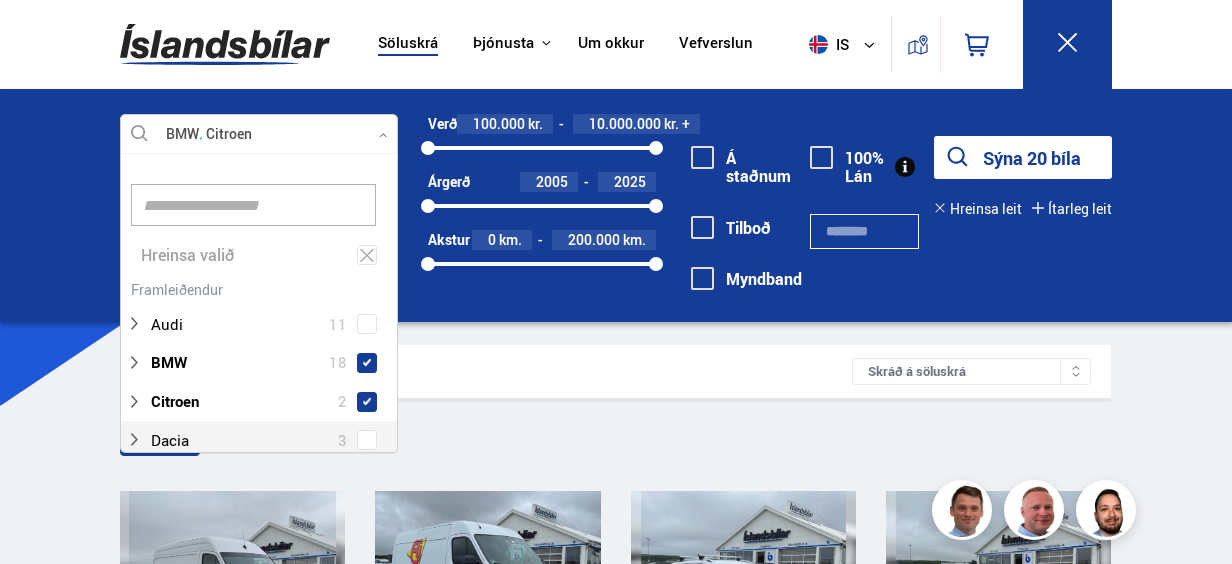 click at bounding box center [259, 135] 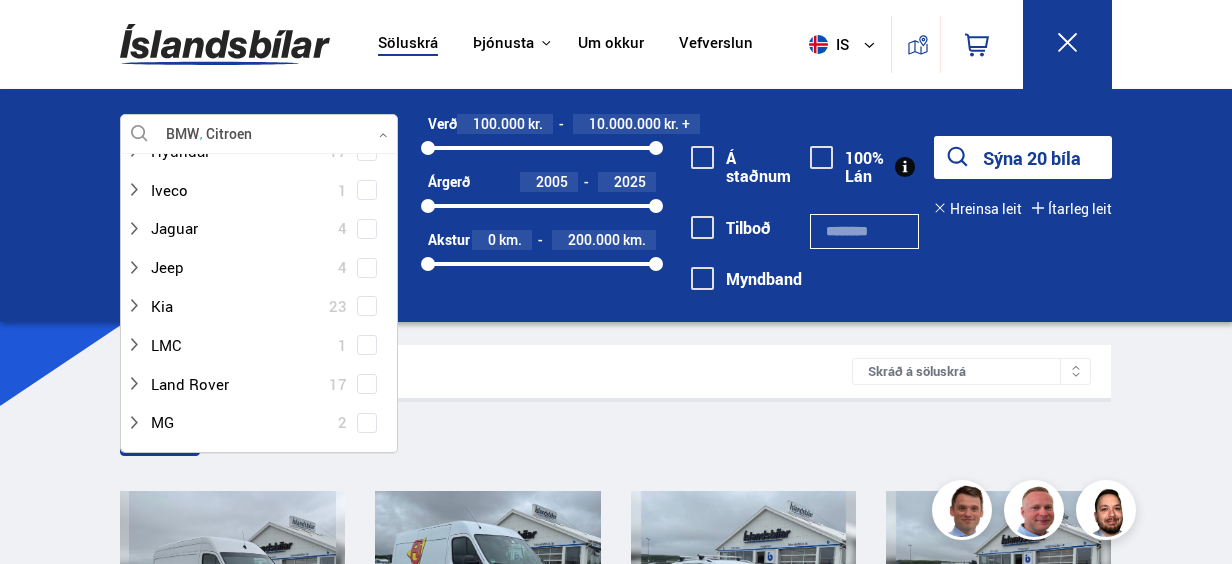 scroll, scrollTop: 784, scrollLeft: 0, axis: vertical 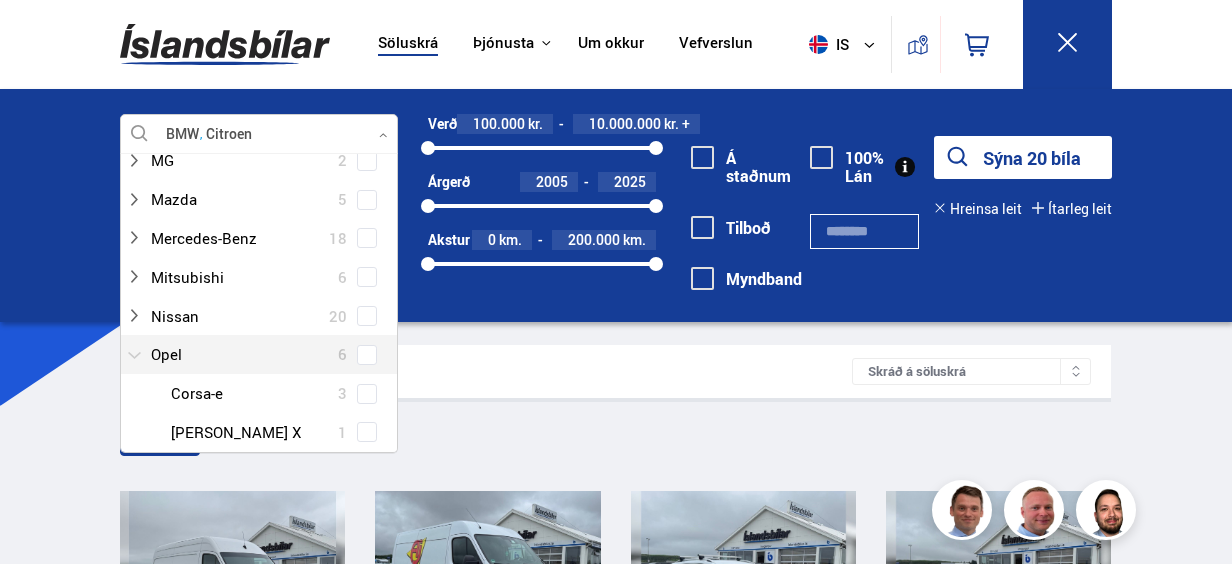 click at bounding box center [239, 354] 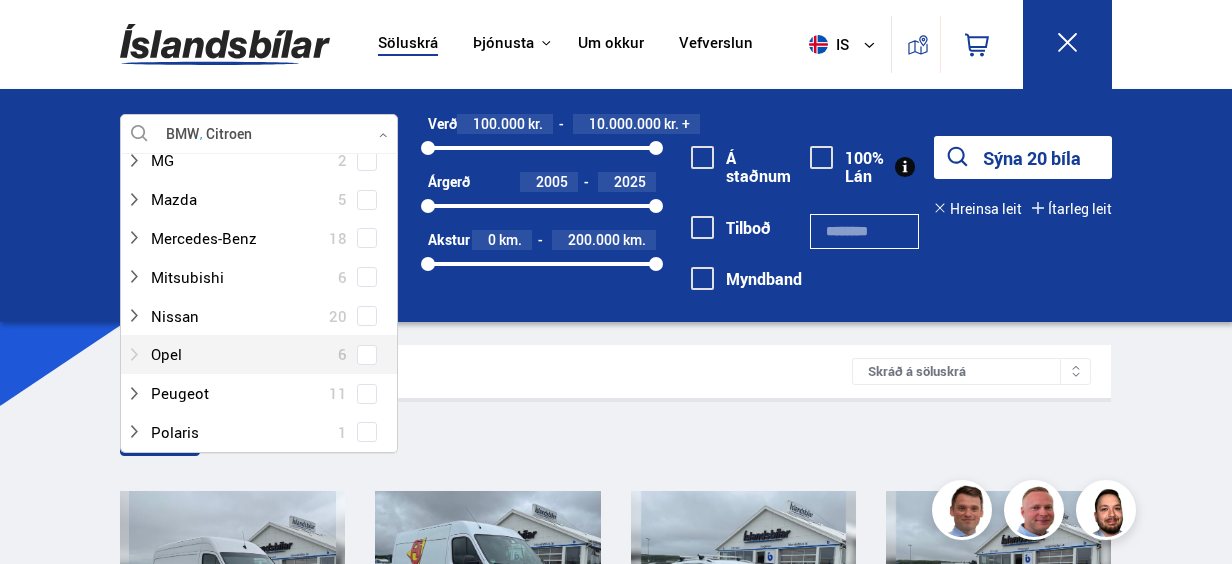 click at bounding box center (239, 354) 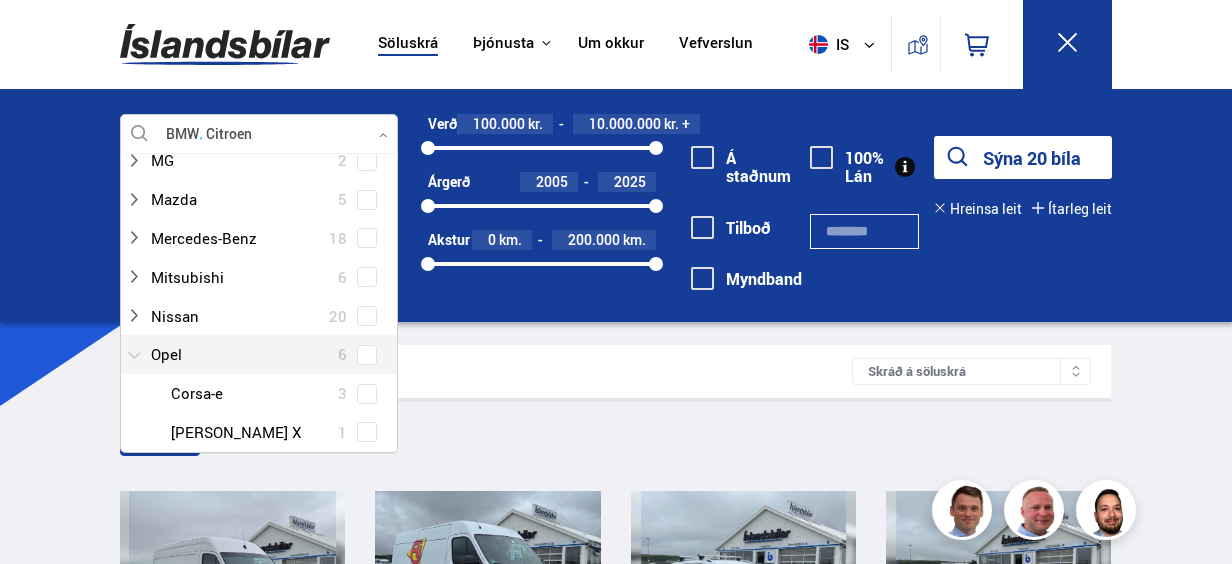 click at bounding box center [239, 354] 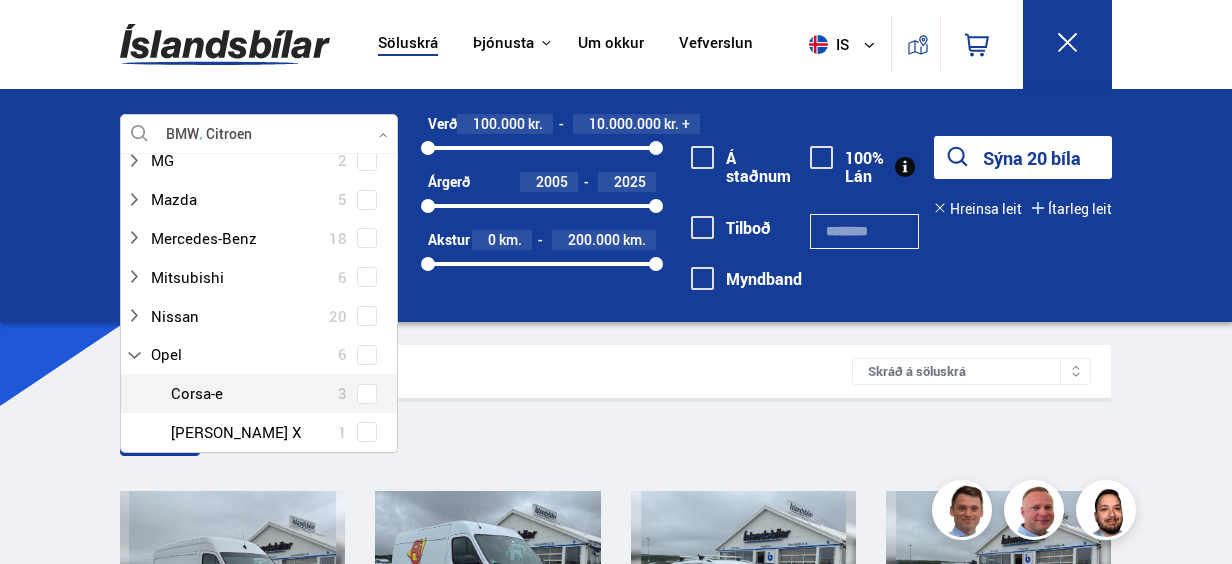 click on "Opel  Corsa-e   3" at bounding box center [259, 393] 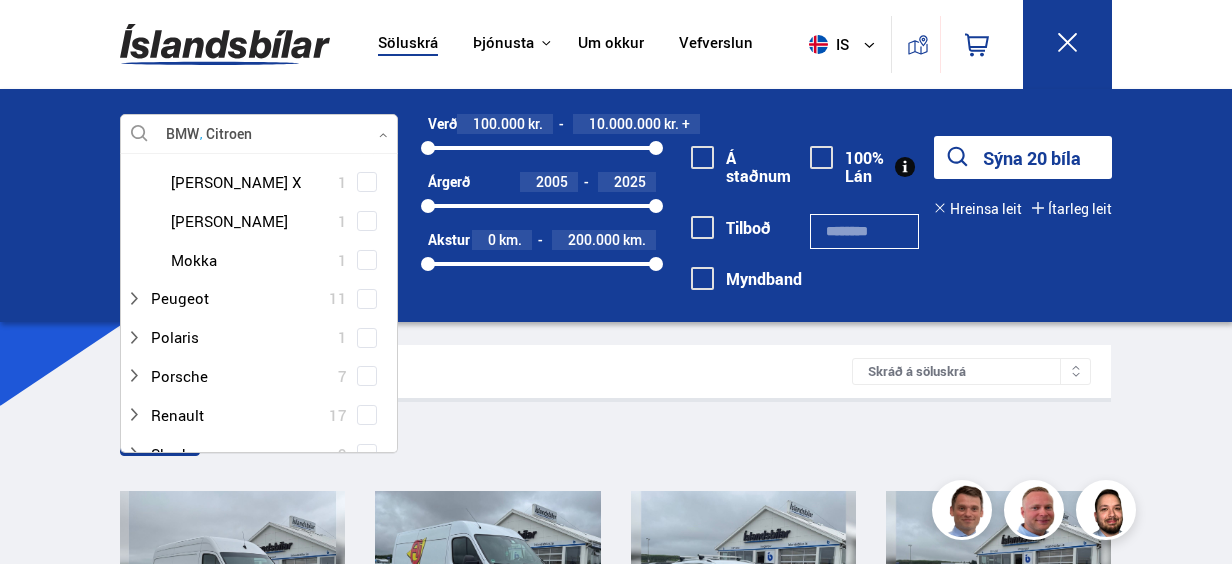scroll, scrollTop: 1045, scrollLeft: 0, axis: vertical 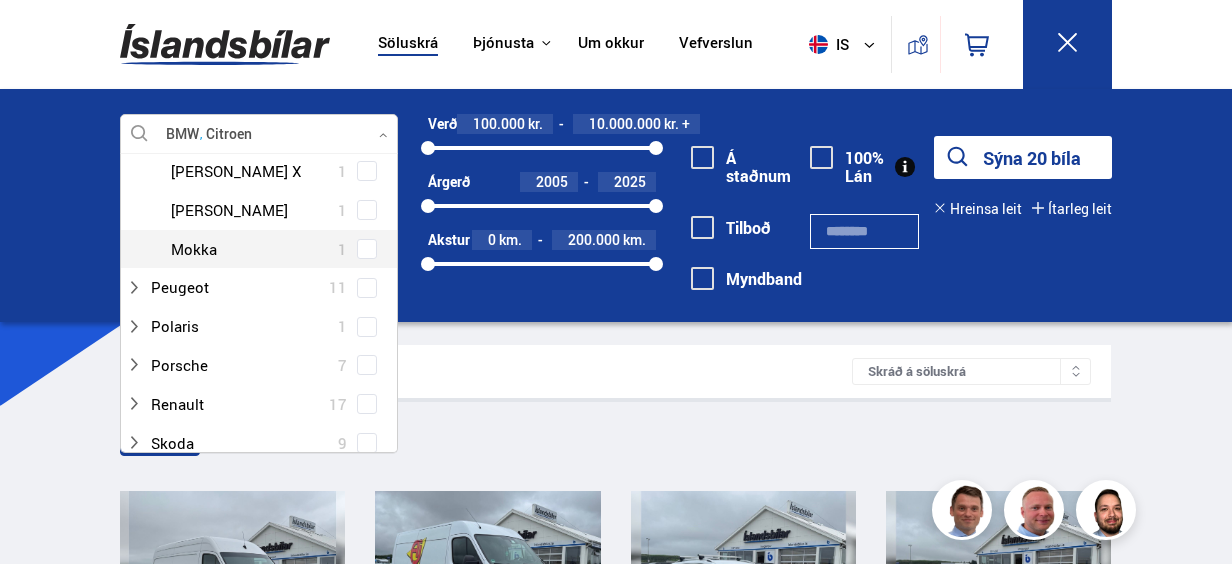 click at bounding box center (279, 249) 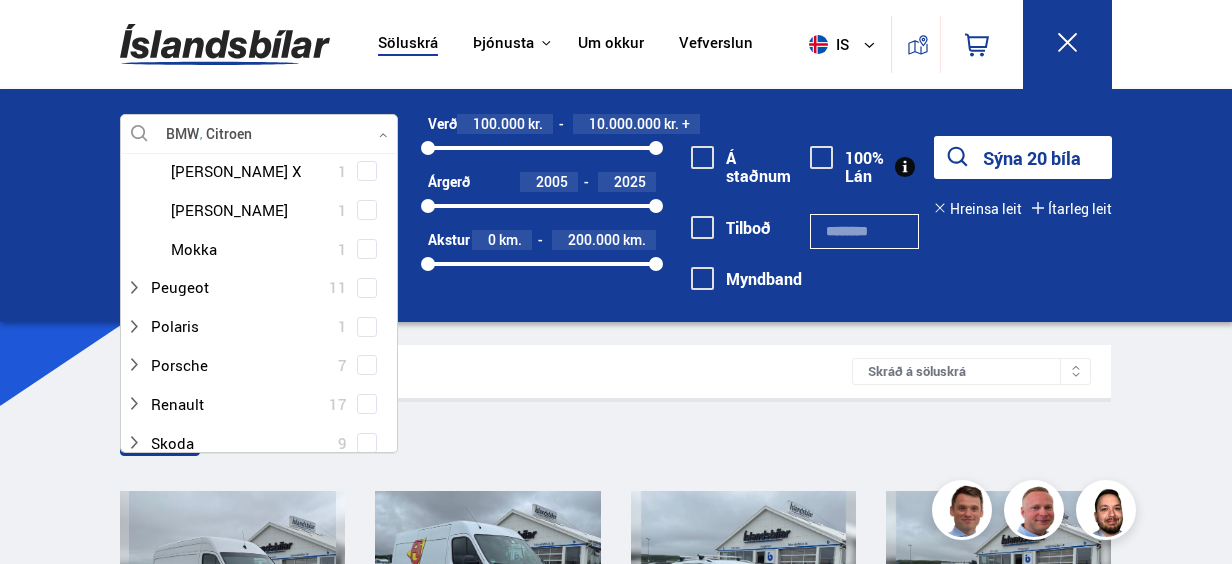 click on "Sýna 20 bíla" at bounding box center [1023, 157] 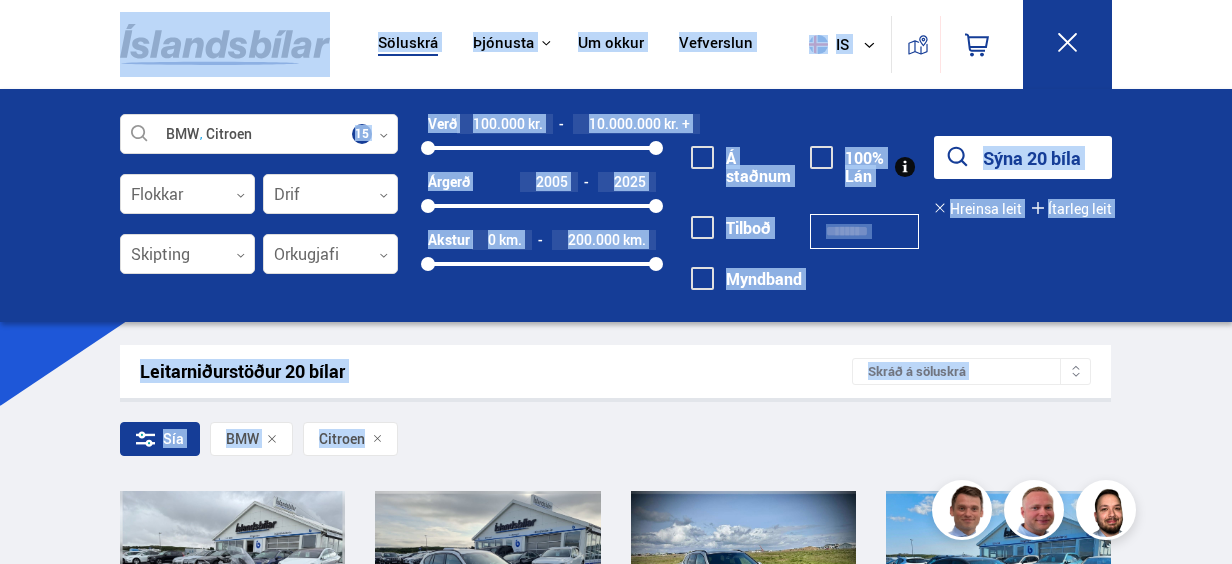 drag, startPoint x: 1231, startPoint y: 418, endPoint x: 1200, endPoint y: 615, distance: 199.42416 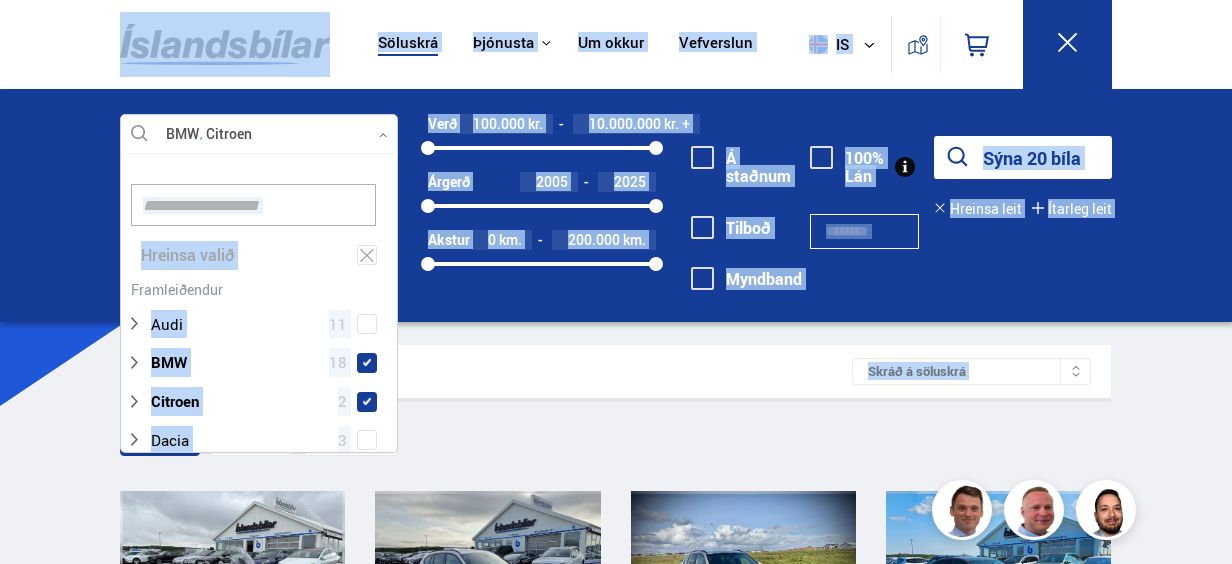 click at bounding box center (259, 135) 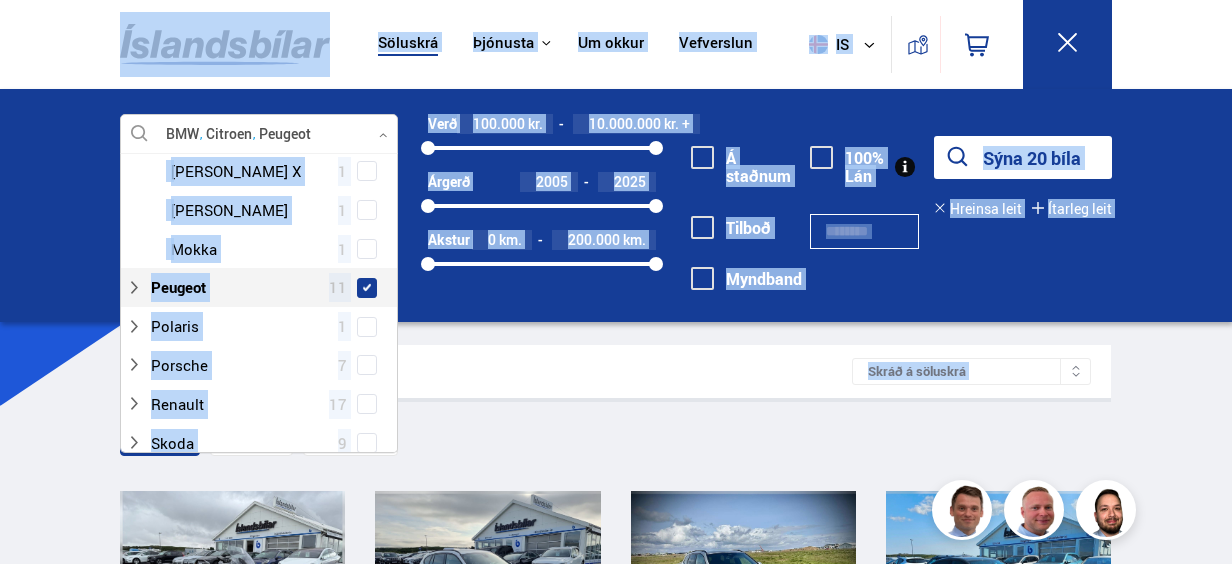 click on "11" at bounding box center (338, 287) 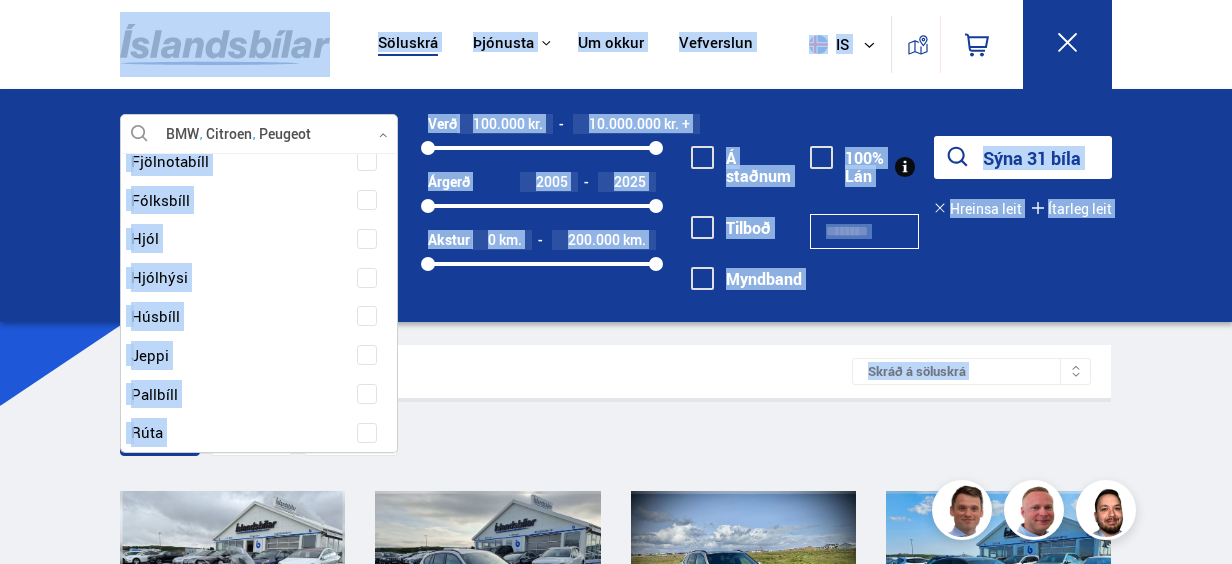 scroll, scrollTop: 1829, scrollLeft: 0, axis: vertical 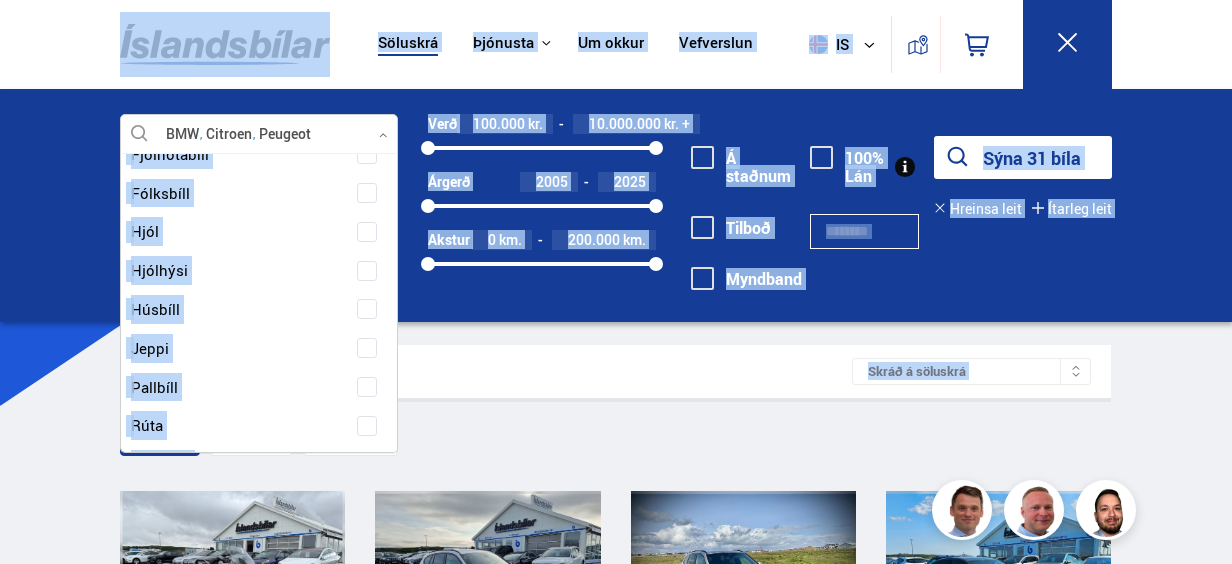 click at bounding box center (259, 135) 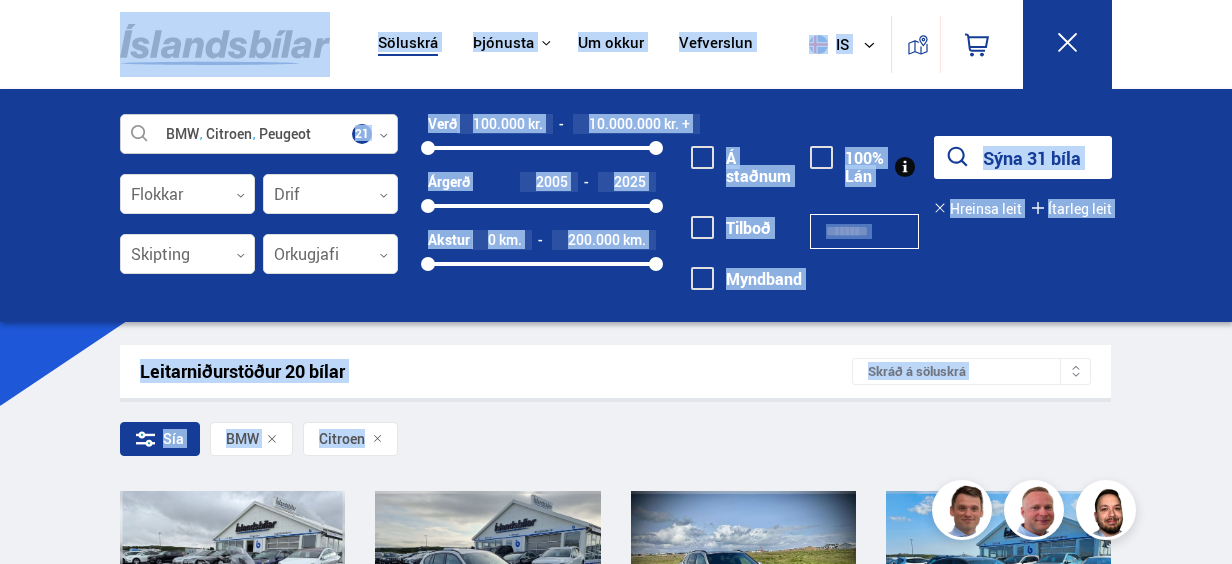 click at bounding box center [259, 135] 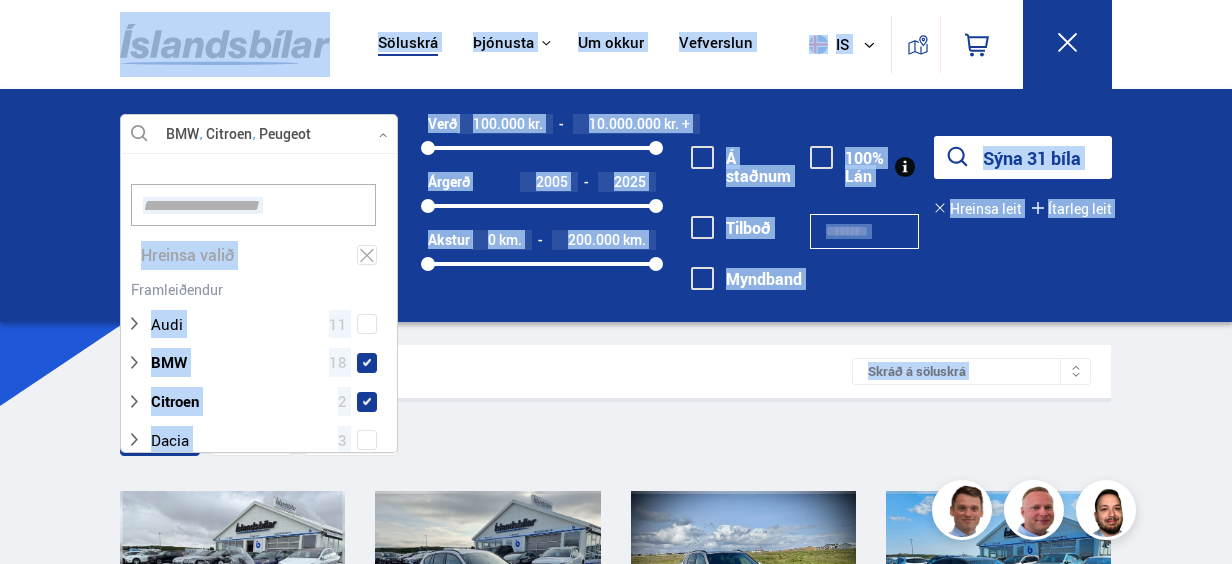 scroll, scrollTop: 1829, scrollLeft: 0, axis: vertical 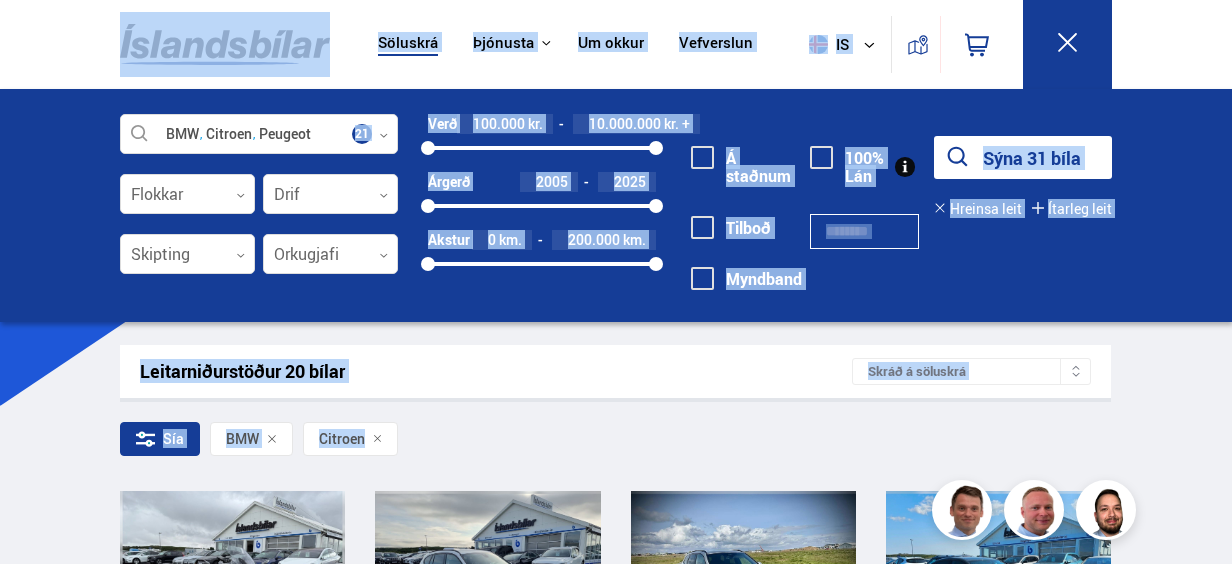 drag, startPoint x: 293, startPoint y: 136, endPoint x: 528, endPoint y: 119, distance: 235.61409 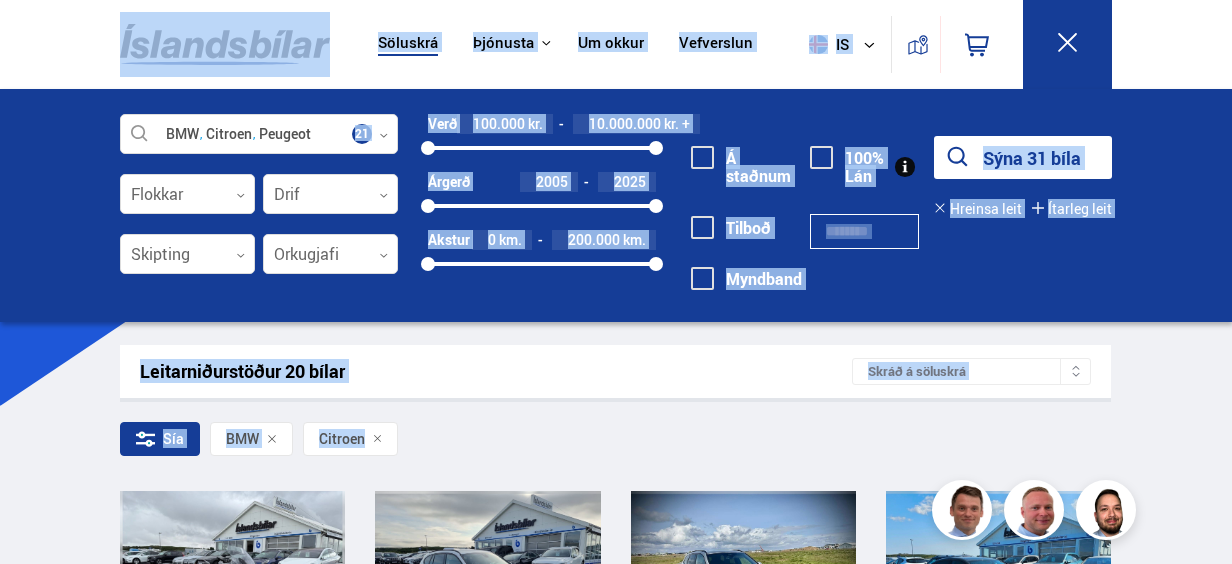 click on "Sýna 31 bíla" at bounding box center (1023, 157) 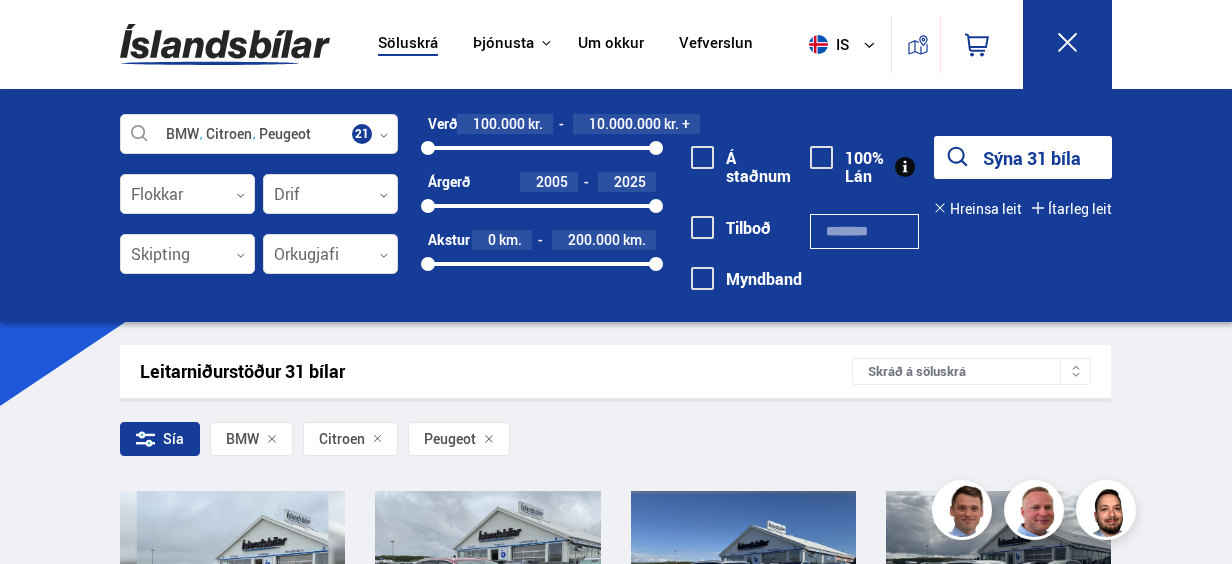 click 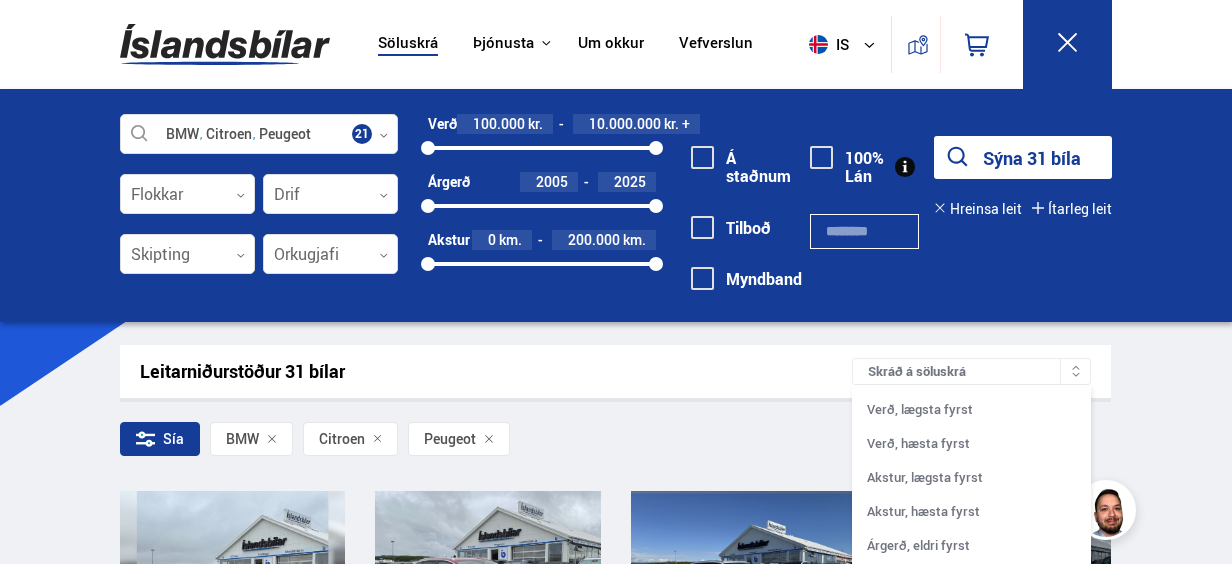 drag, startPoint x: 1231, startPoint y: 311, endPoint x: 1235, endPoint y: 434, distance: 123.065025 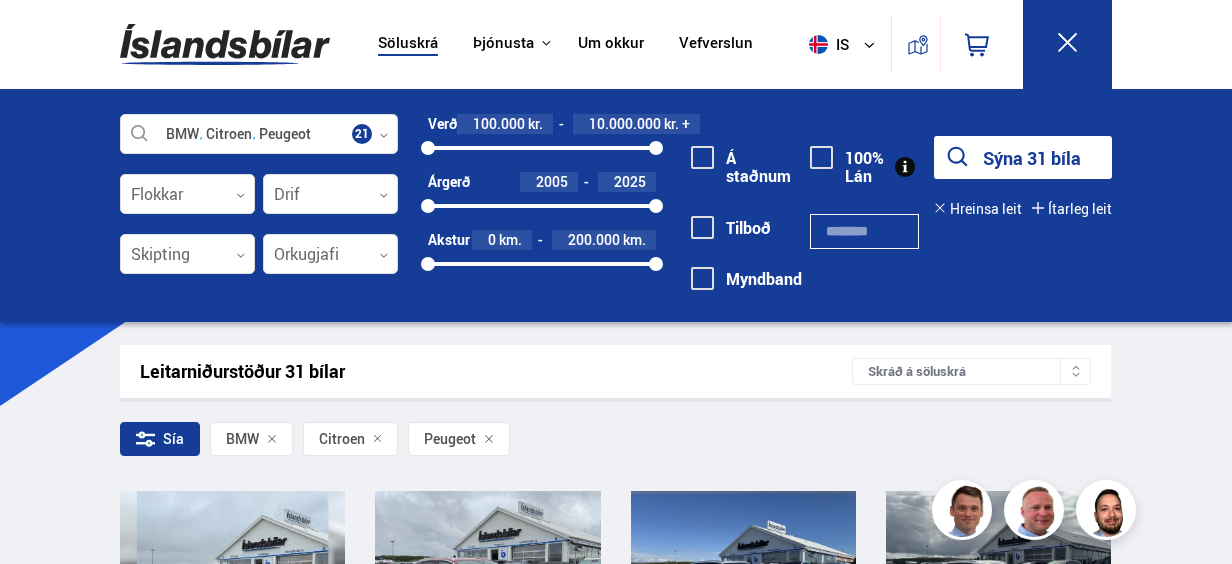 click on "Leitarniðurstöður 31 bílar" at bounding box center [496, 371] 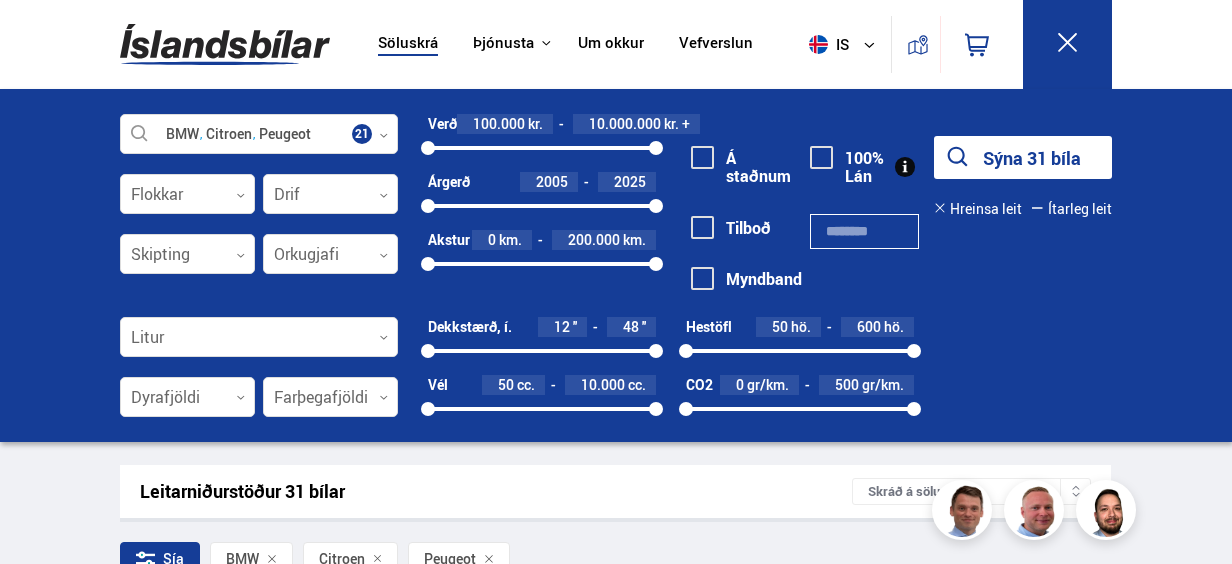 click 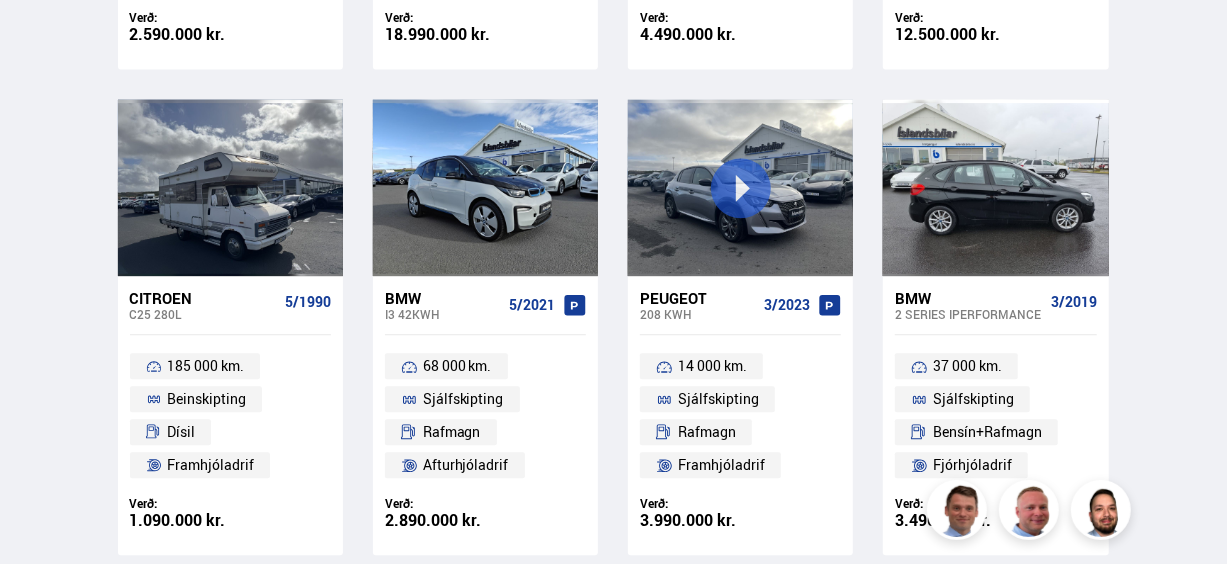 scroll, scrollTop: 2120, scrollLeft: 0, axis: vertical 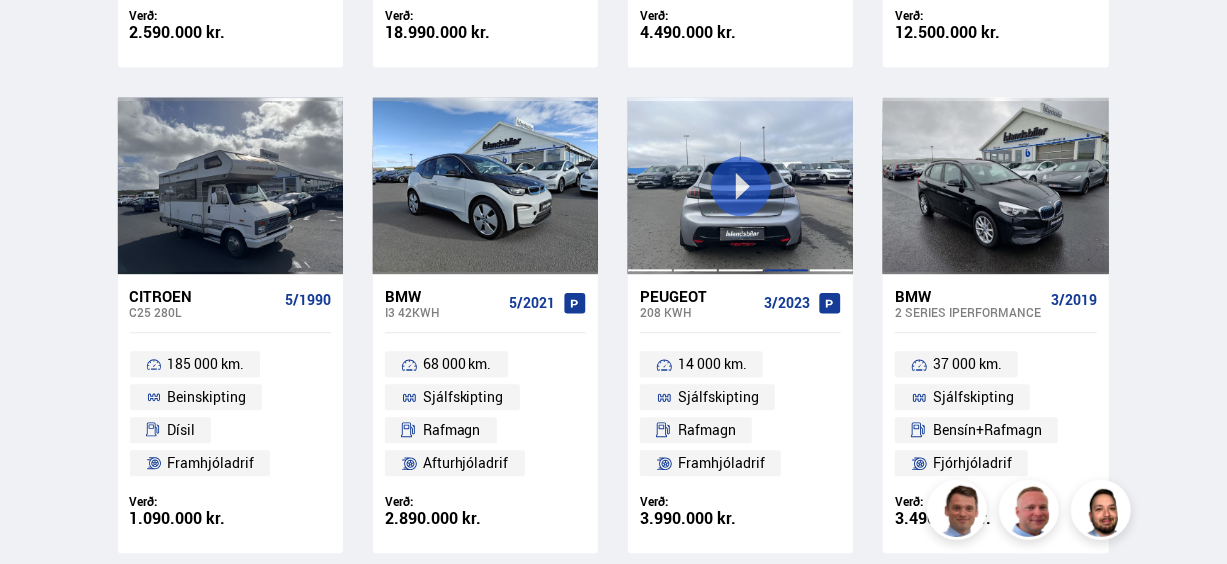 click at bounding box center (786, 185) 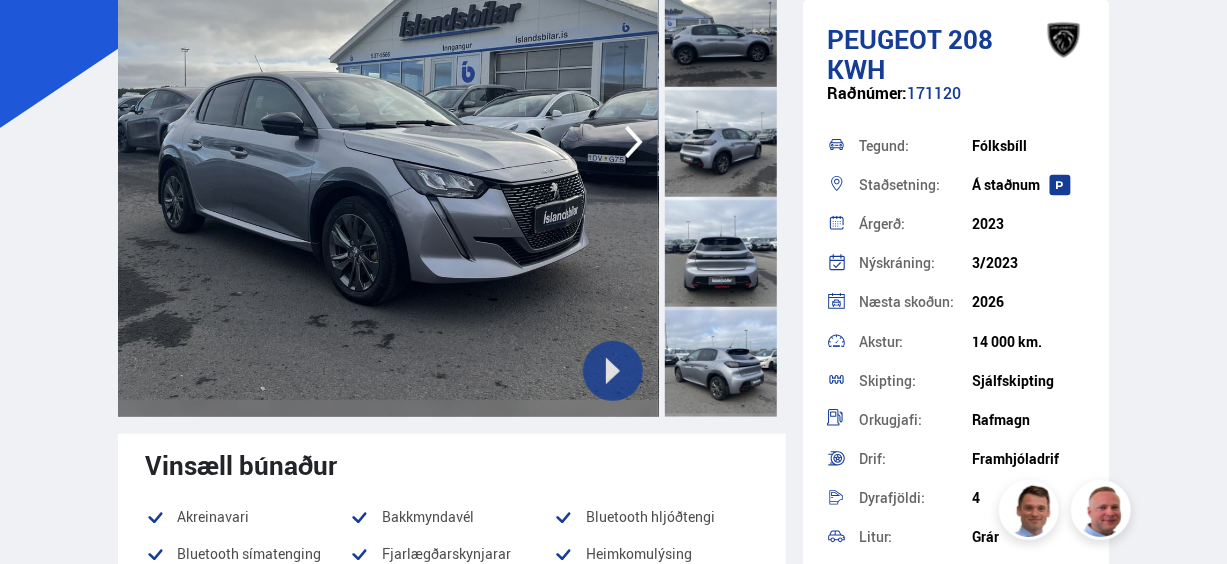 scroll, scrollTop: 280, scrollLeft: 0, axis: vertical 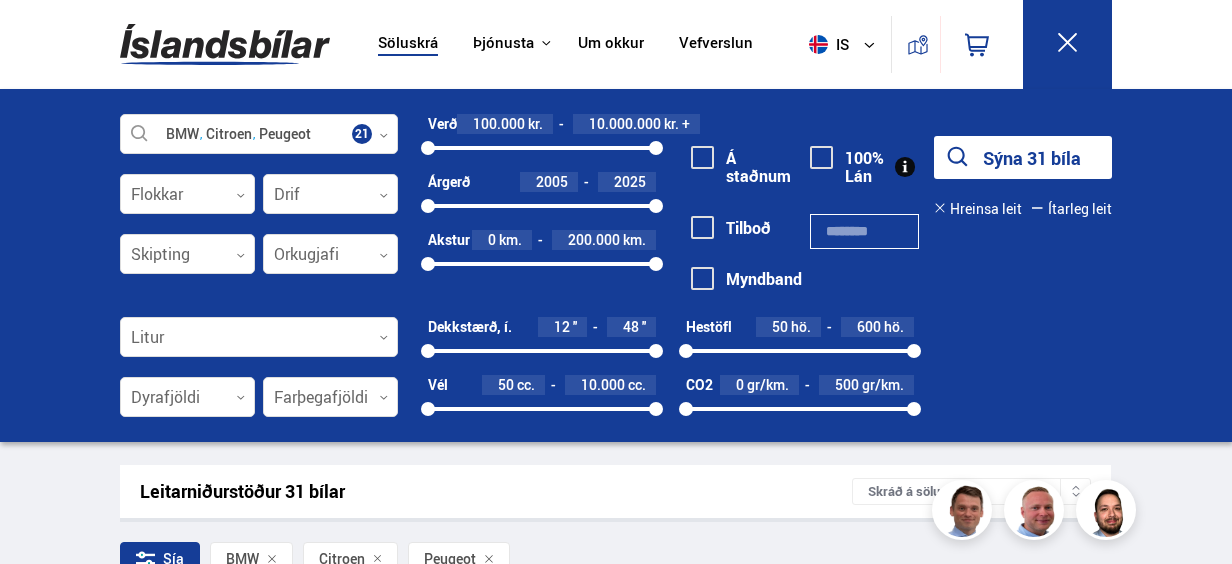 click 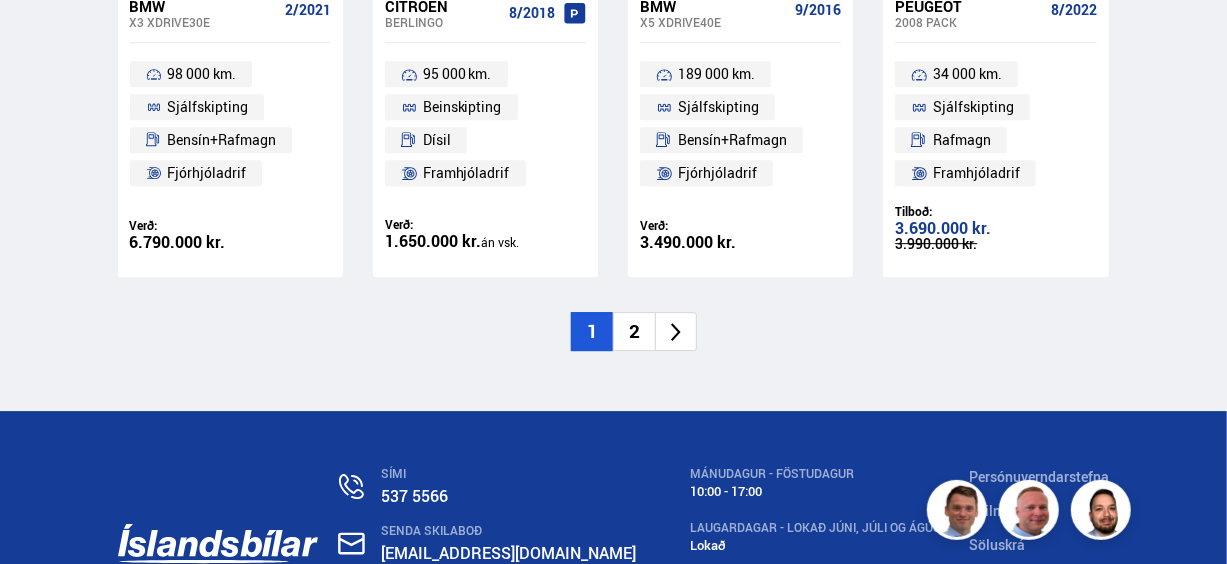 scroll, scrollTop: 2920, scrollLeft: 0, axis: vertical 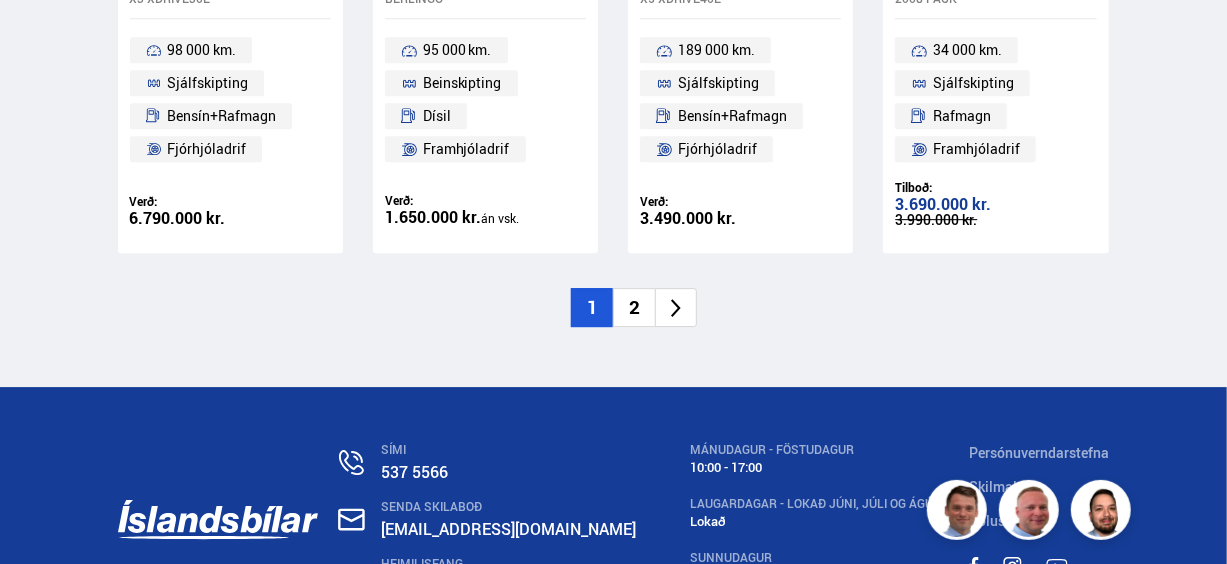 click on "2" at bounding box center (634, 307) 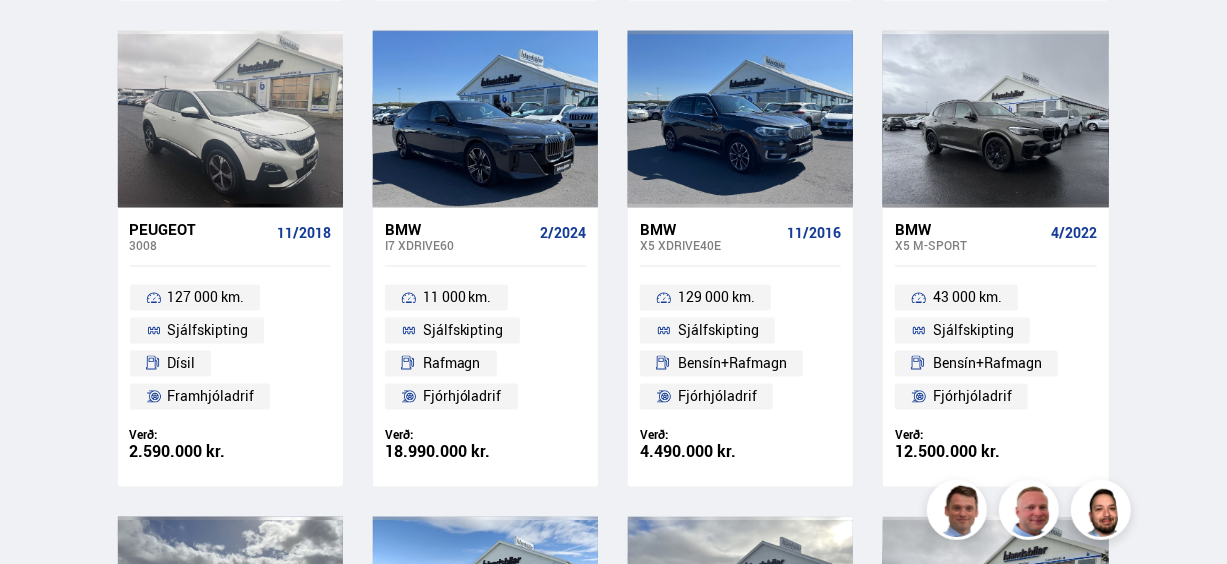 scroll, scrollTop: 882, scrollLeft: 0, axis: vertical 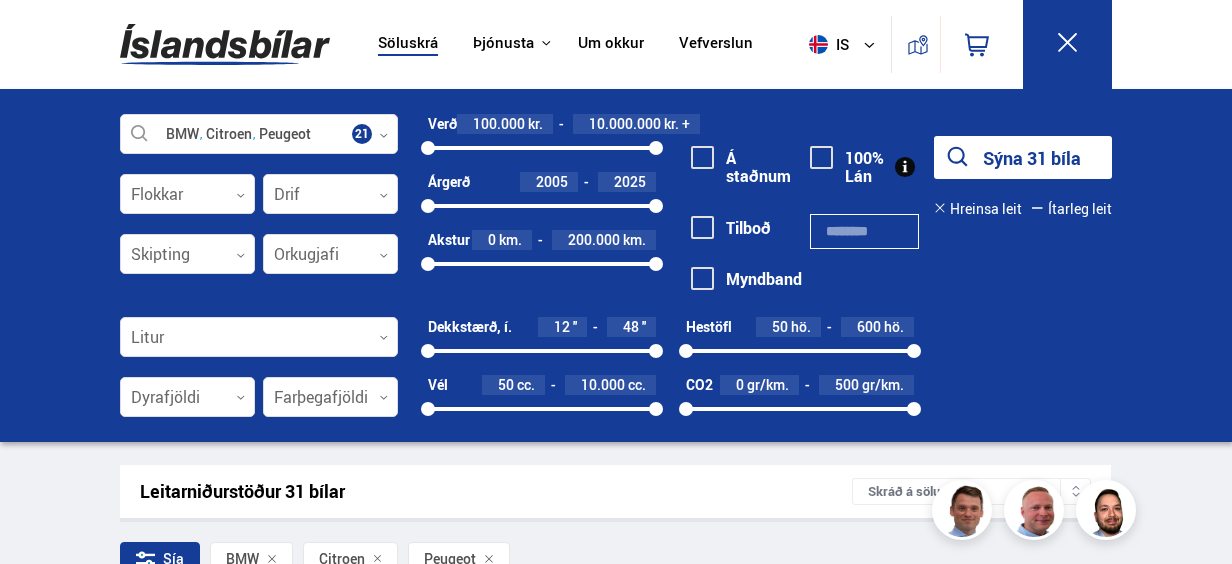 click on "Ítarleg leit" at bounding box center [1072, 209] 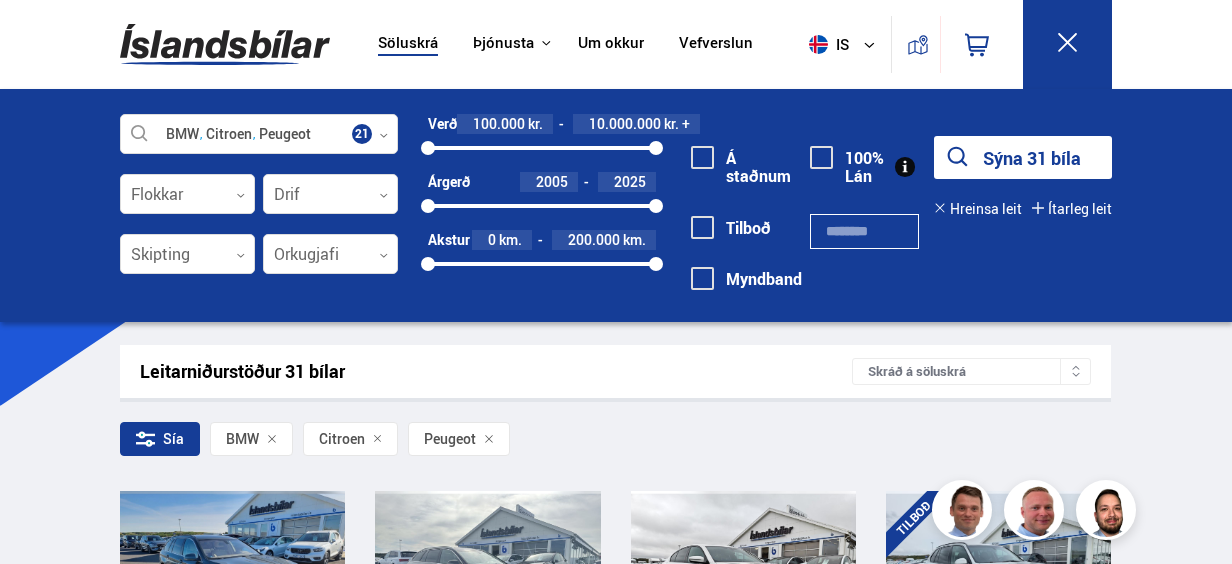 type 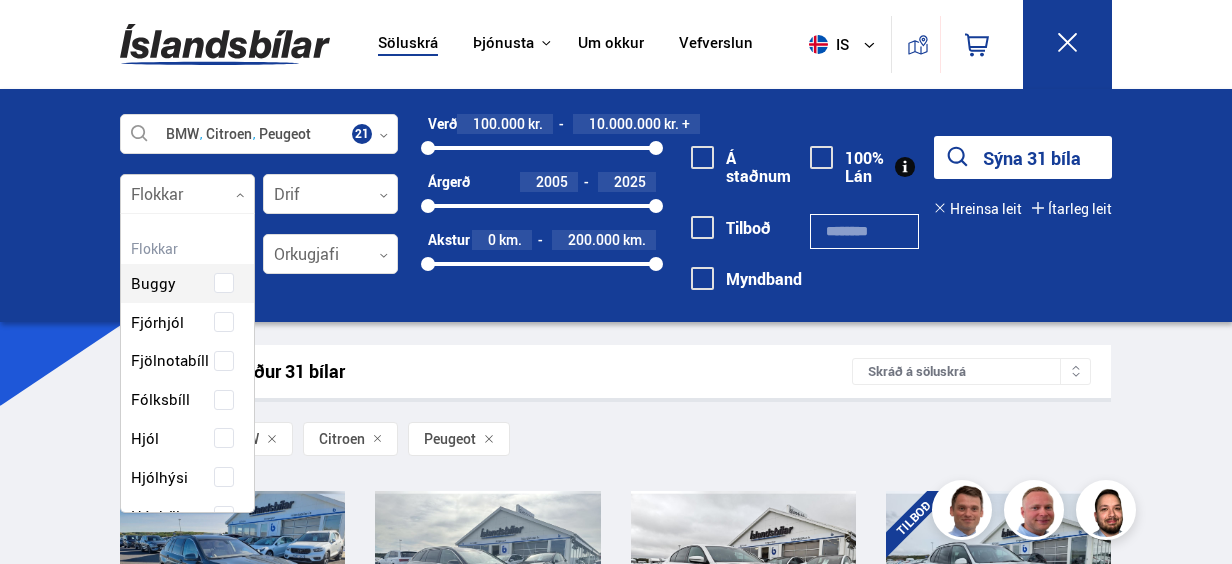 scroll, scrollTop: 301, scrollLeft: 141, axis: both 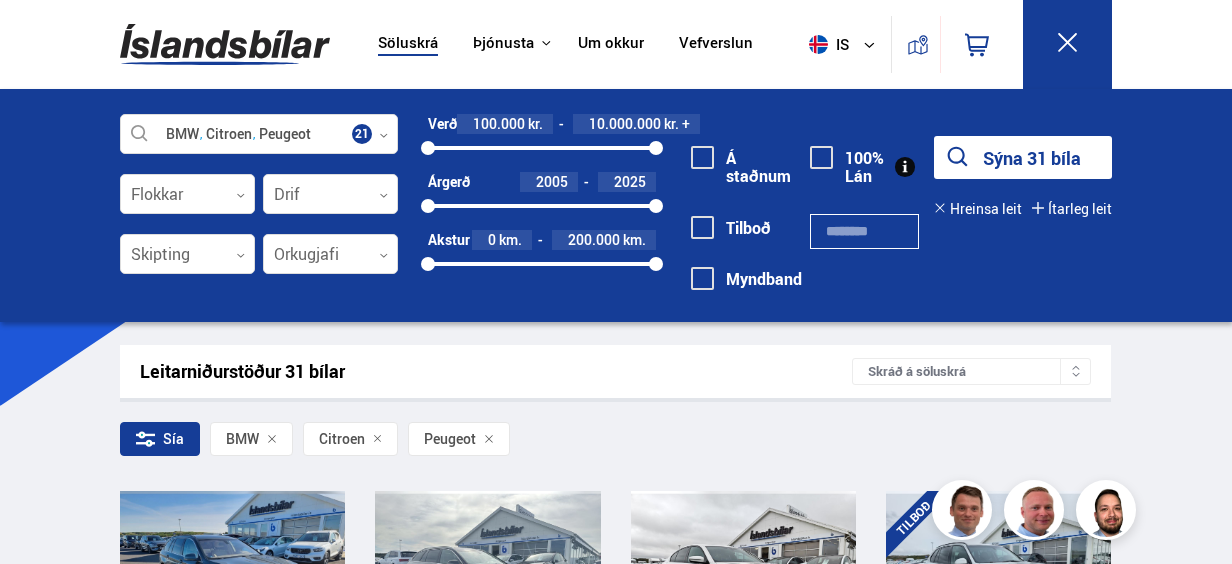 click on "BMW Citroen Peugeot Veldu framleiðanda, gerð eða eiginleika 21   Flokkar 0   Drif 0   Skipting 0   Orkugjafi 0   Verð   100.000   kr.   10.000.000   kr.
+
100000 10000000   Árgerð   2005     2025       2005 2025   Akstur   0   km.   200.000   km.     0 200000
Á staðnum
Tilboð
Myndband
100% Lán
Sýna 31 bíla
Hreinsa leit
Ítarleg leit
Litur 0   Dyrafjöldi 0   Farþegafjöldi 0   Dekkstærð, í.   12   ''   48   ''     12 48   Vél   50   cc.   10.000   cc.     50 10000   Hestöfl   50   hö.   600   hö.     50 600   CO2   0   gr/km.   500   gr/km.     0 500" at bounding box center (616, 215) 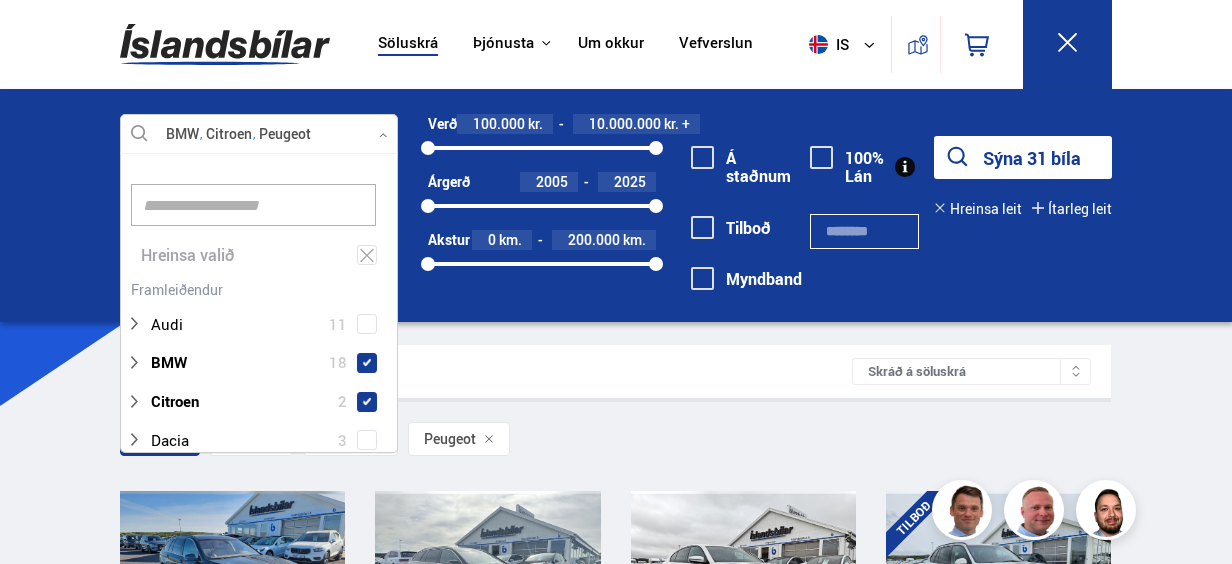 click 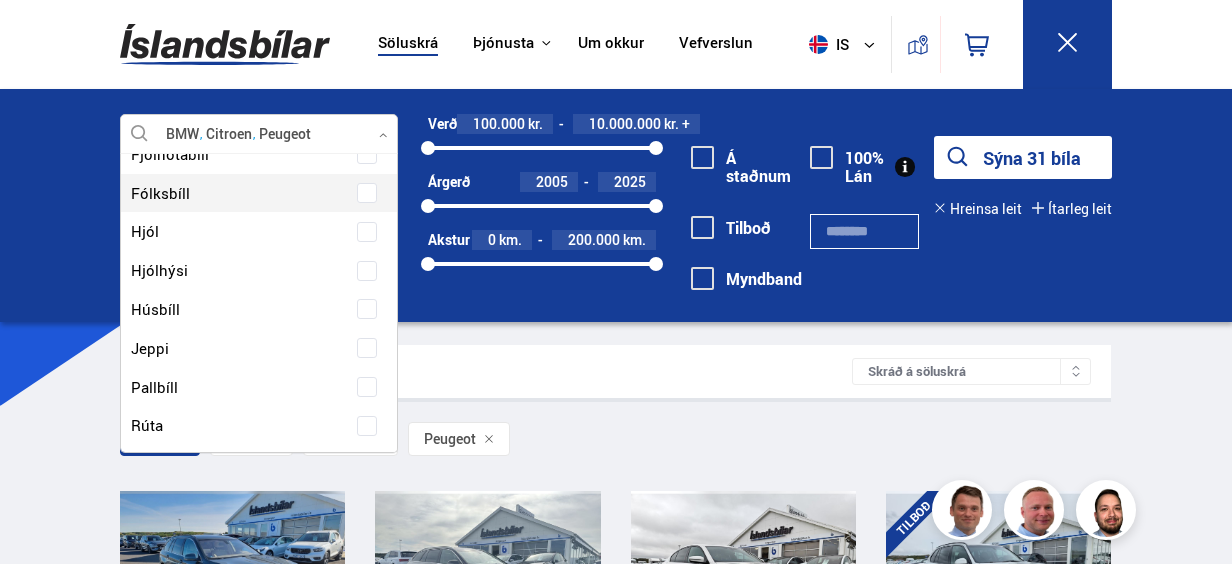 click at bounding box center (239, 193) 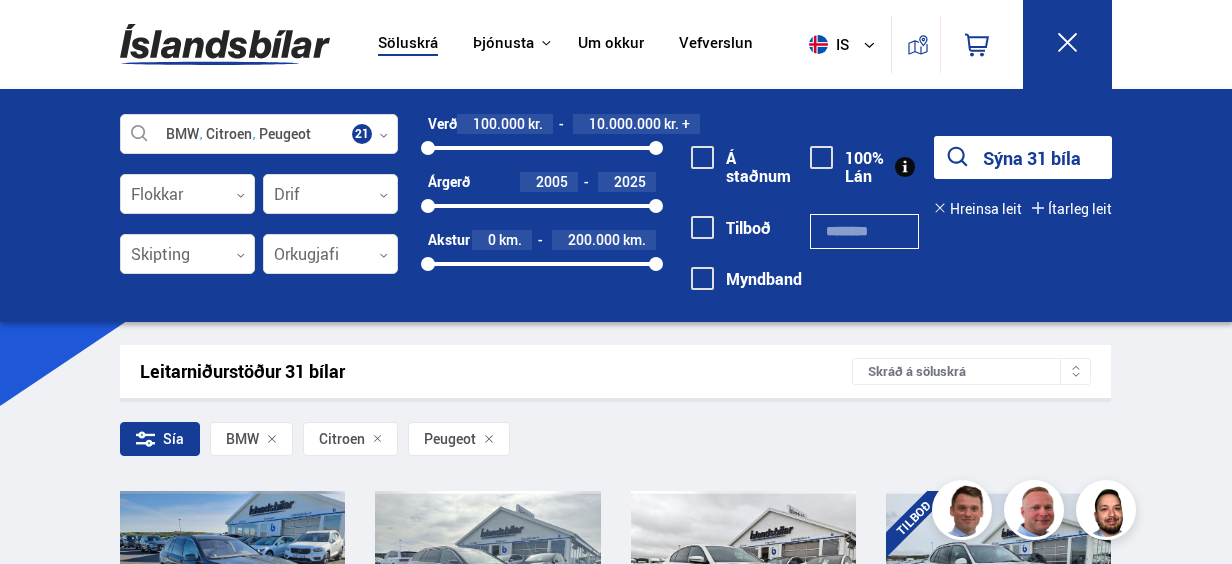 click 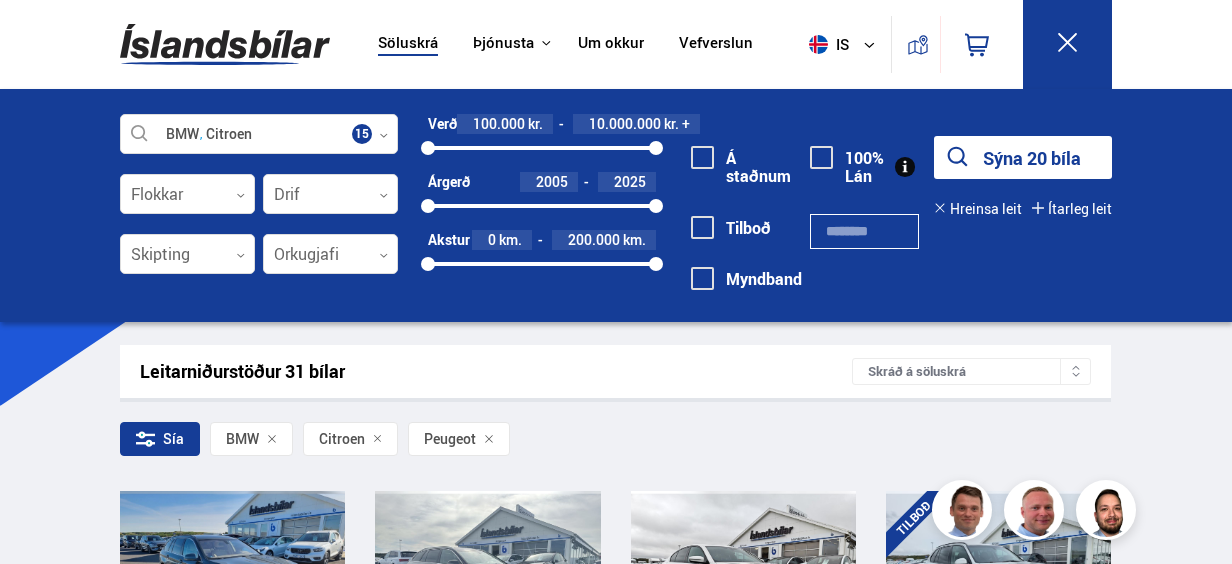 click 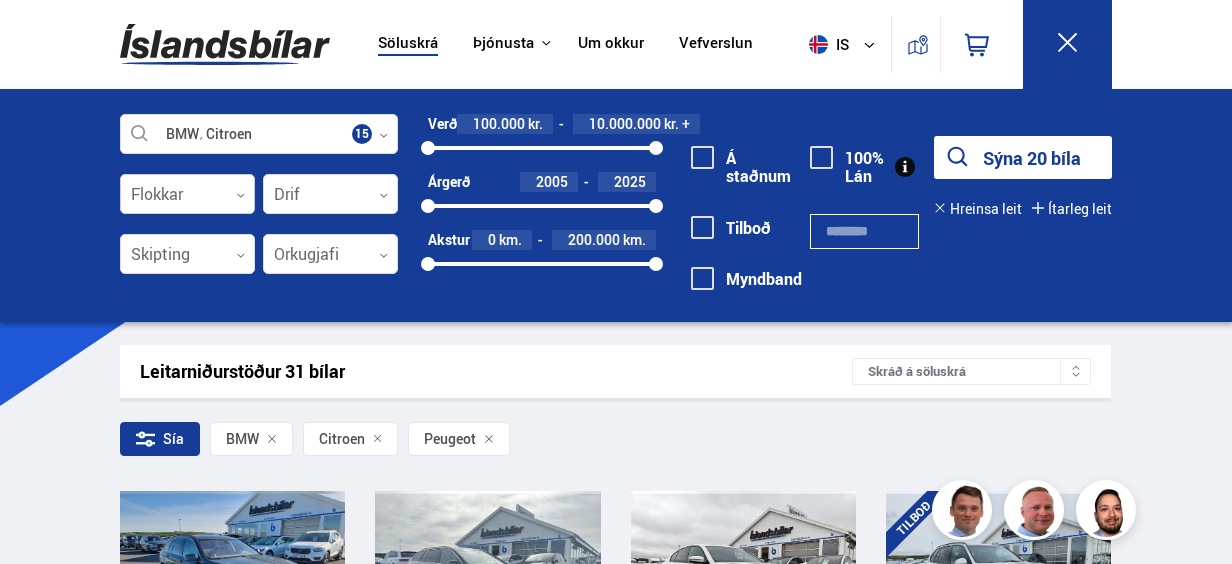click at bounding box center [187, 195] 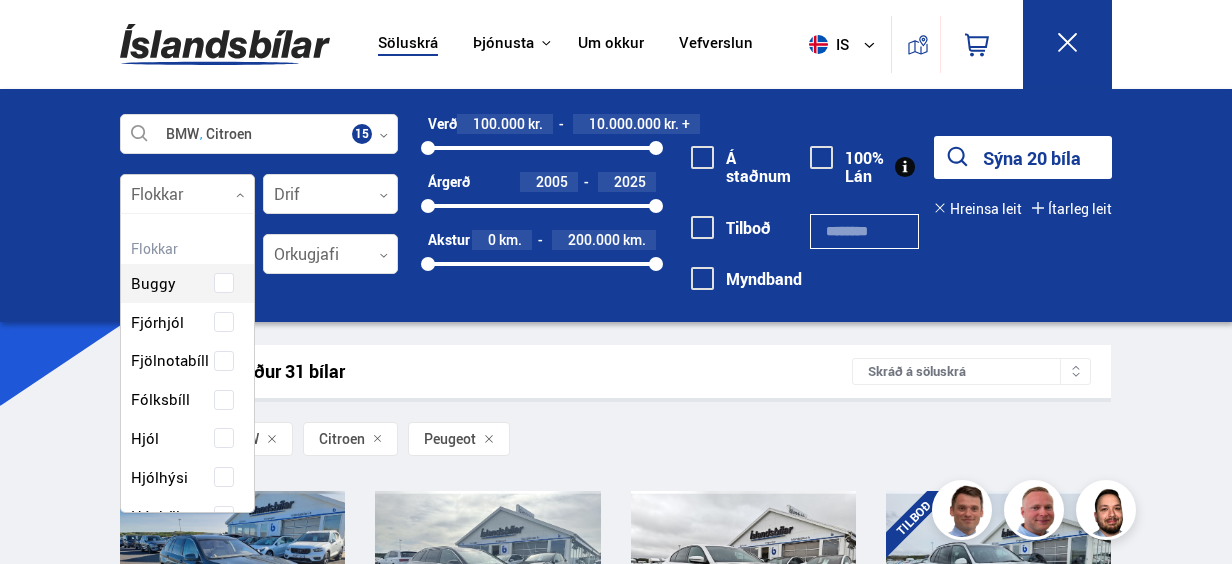 click at bounding box center (187, 195) 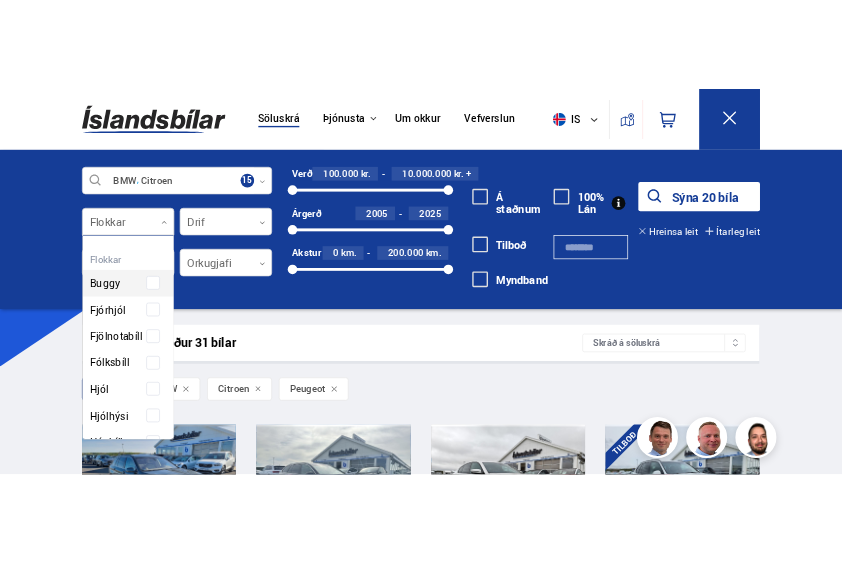 scroll, scrollTop: 298, scrollLeft: 128, axis: both 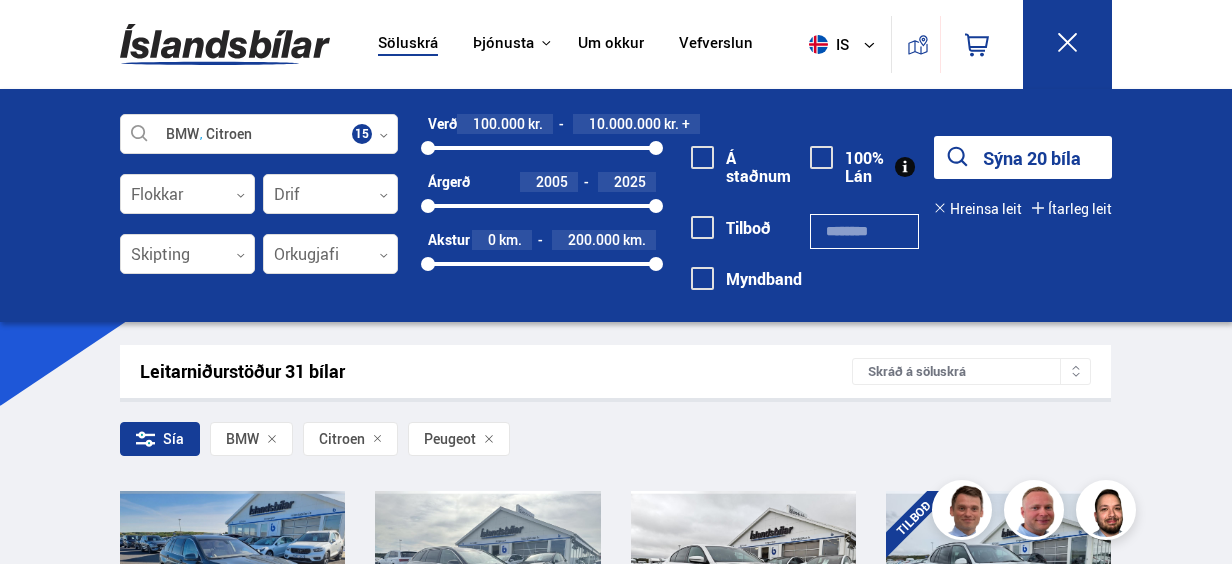 drag, startPoint x: 240, startPoint y: 196, endPoint x: -4, endPoint y: 615, distance: 484.868 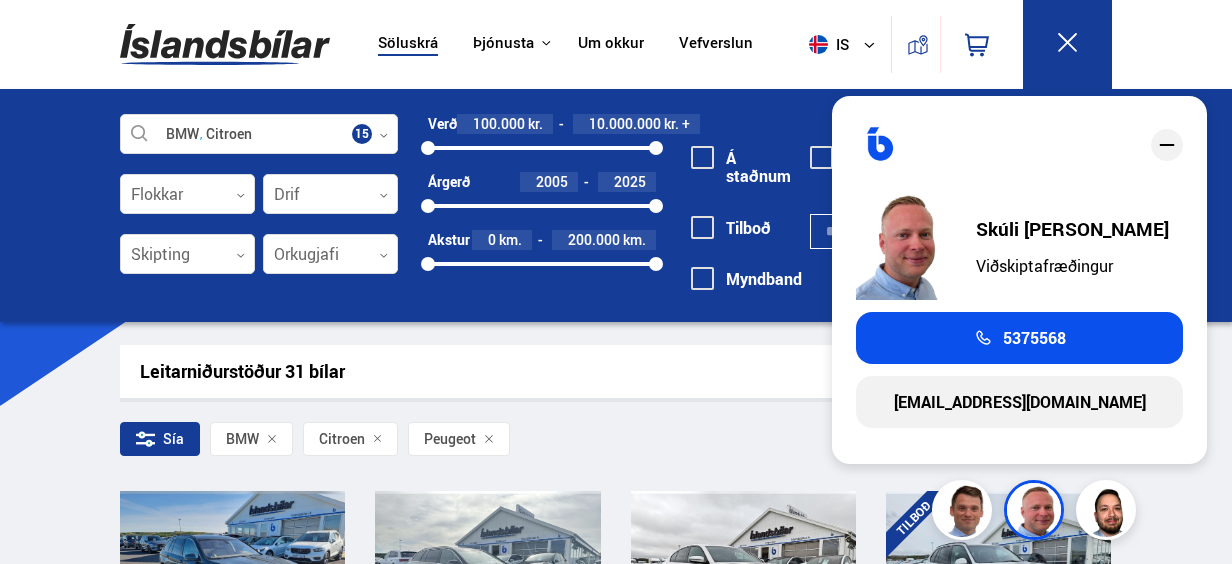 click on "BMW Citroen Veldu framleiðanda, gerð eða eiginleika 15   Flokkar 0   Drif 0   Skipting 0   Orkugjafi 0   Verð   100.000   kr.   10.000.000   kr.
+
100000 10000000   Árgerð   2005     2025       2005 2025   Akstur   0   km.   200.000   km.     0 200000
Á staðnum
Tilboð
Myndband
100% Lán
Sýna 20 bíla
Hreinsa leit
Ítarleg leit
Litur 0   Dyrafjöldi 0   Farþegafjöldi 0   Dekkstærð, í.   12   ''   48   ''     12 48   Vél   50   cc.   10.000   cc.     50 10000   Hestöfl   50   hö.   600   hö.     50 600   CO2   0   gr/km.   500   gr/km.     0 500" at bounding box center (616, 205) 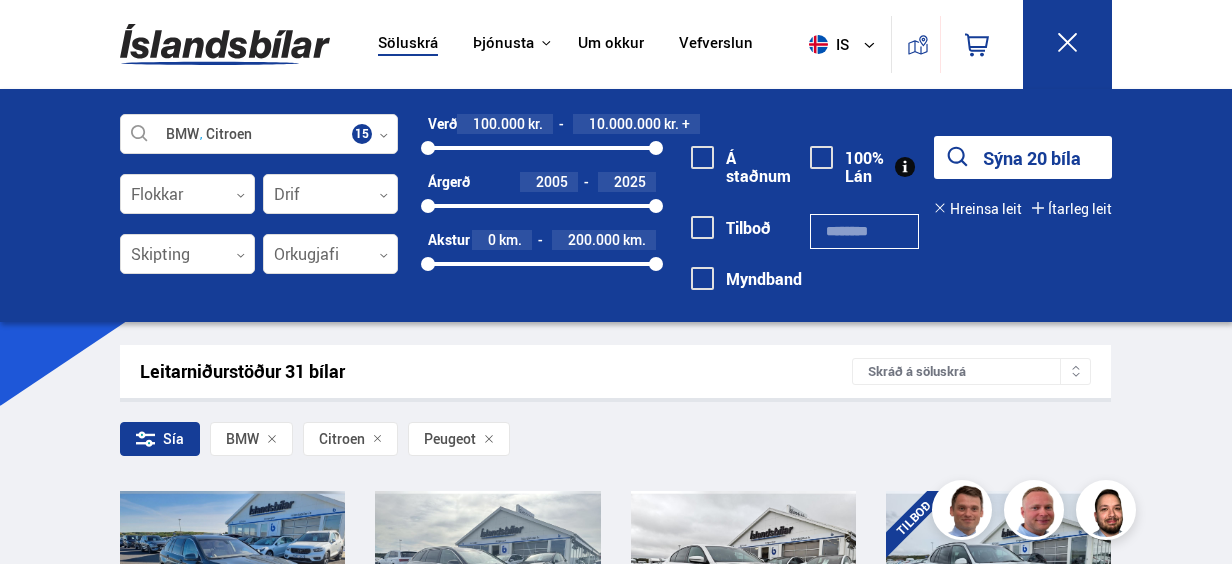 click on "Leitarniðurstöður 31 bílar
Skráð á söluskrá
Sía
BMW     Citroen     Peugeot
BMW
5 series 520D
2/2011
234 000 km.
Sjálfskipting
Dísil
Afturhjóladrif
Verð:
2.290.000 kr.
Ásett verð/Skiptiverð
2.290.000 kr.
BMW
5 series 520D
4/2015
206 000 km.
Sjálfskipting
Dísil
Afturhjóladrif
Verð:
3.490.000 kr.
Ásett verð/Skiptiverð
3.490.000 kr.
BMW
5 series M-TECH
2/2018
83 000 km.
Sjálfskipting
Bensín+Rafmagn
Afturhjóladrif" at bounding box center [615, 934] 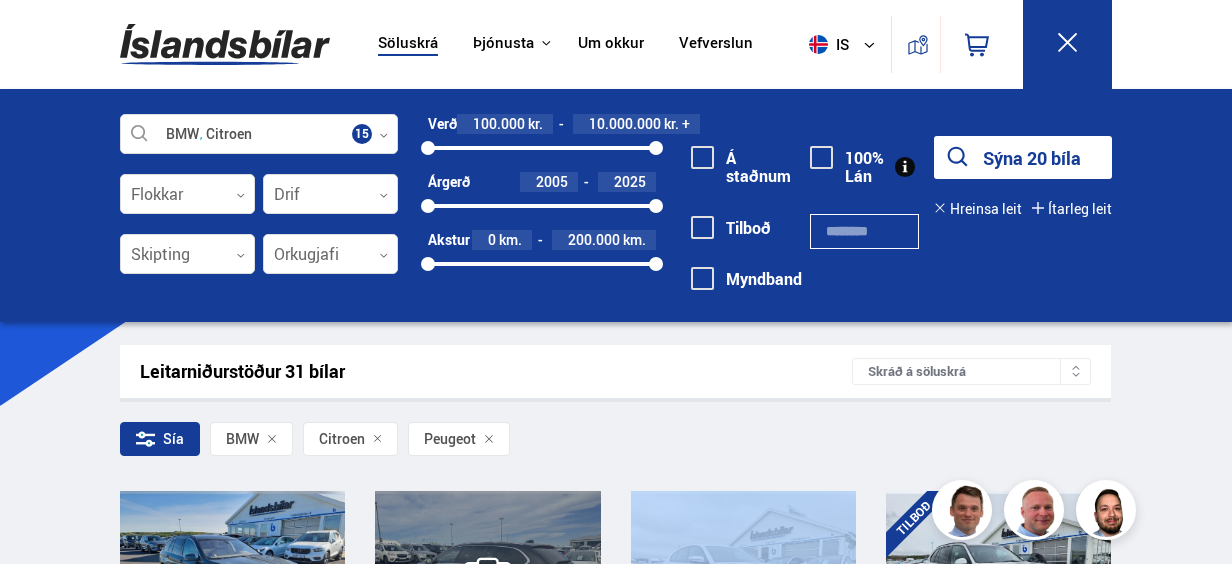 drag, startPoint x: 751, startPoint y: 480, endPoint x: 500, endPoint y: 531, distance: 256.12888 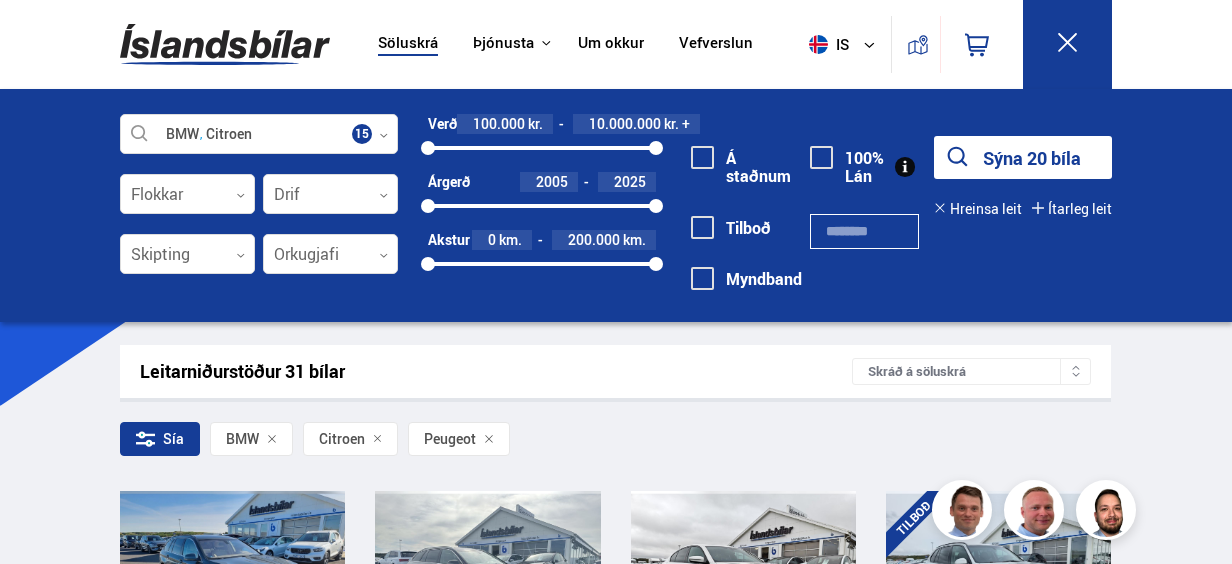 click on "Peugeot" at bounding box center (450, 439) 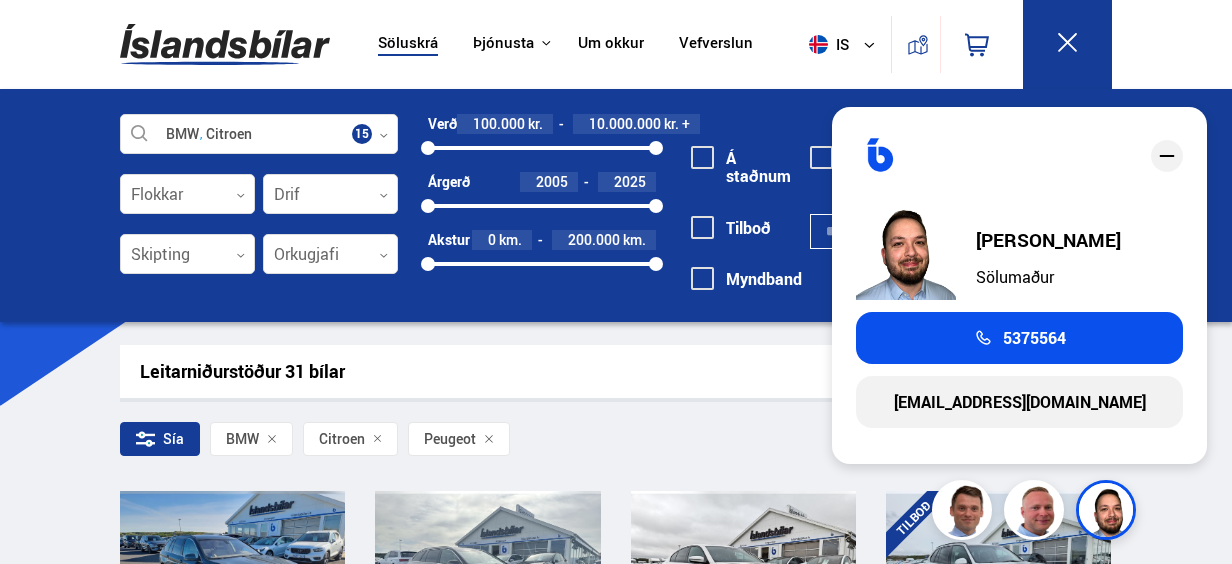 click at bounding box center [1040, 510] 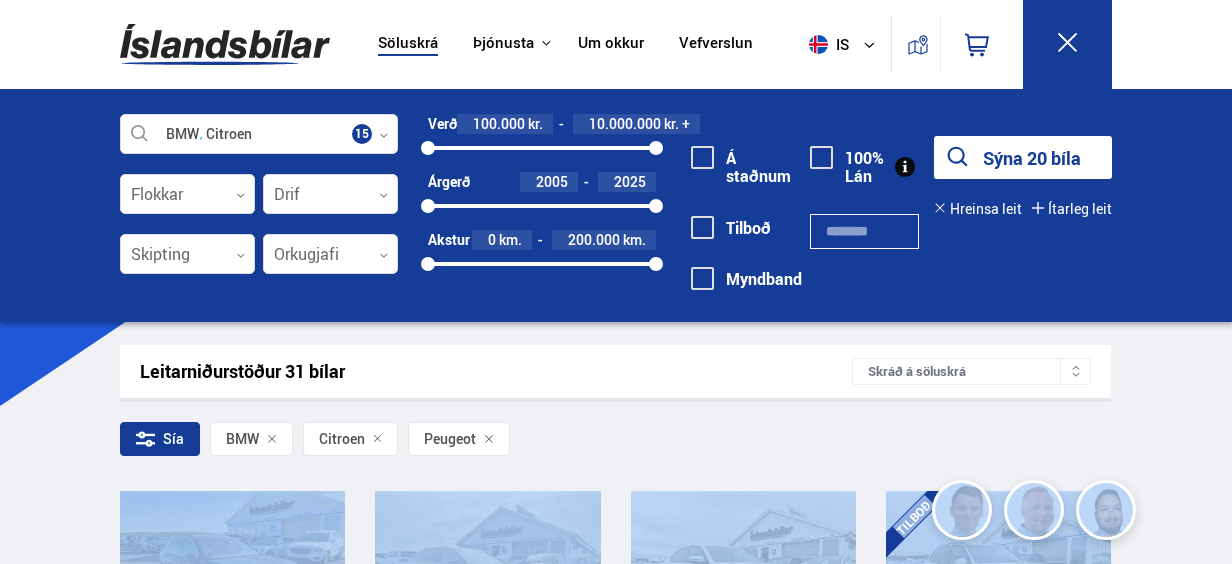 drag, startPoint x: 1085, startPoint y: 536, endPoint x: 322, endPoint y: 516, distance: 763.2621 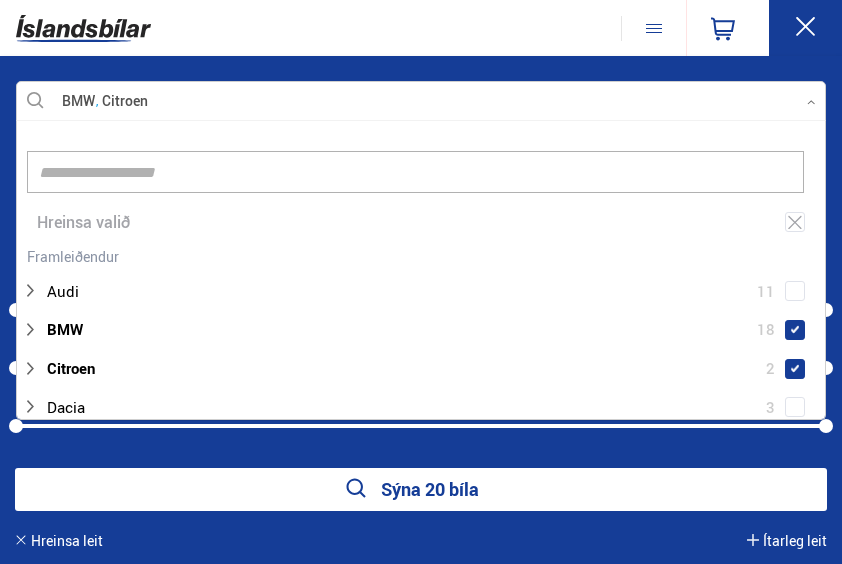click at bounding box center (421, 102) 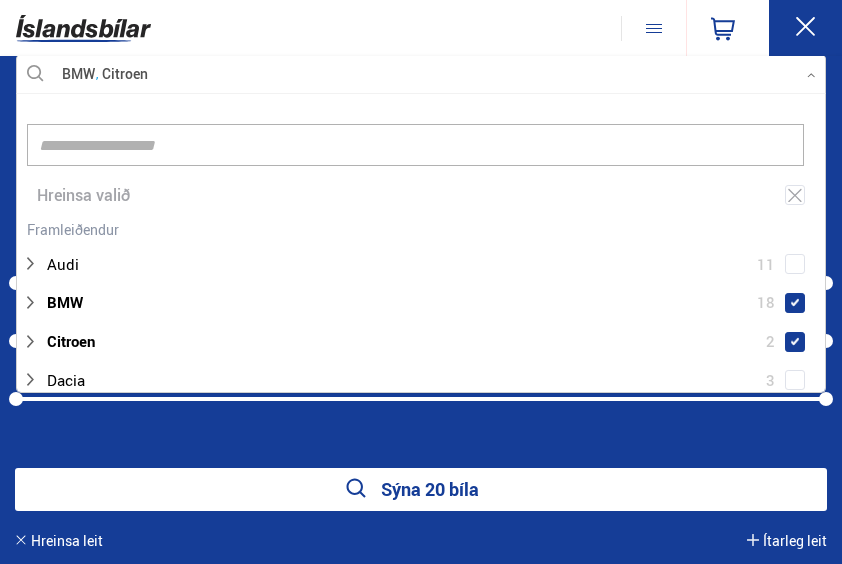 scroll, scrollTop: 1829, scrollLeft: 0, axis: vertical 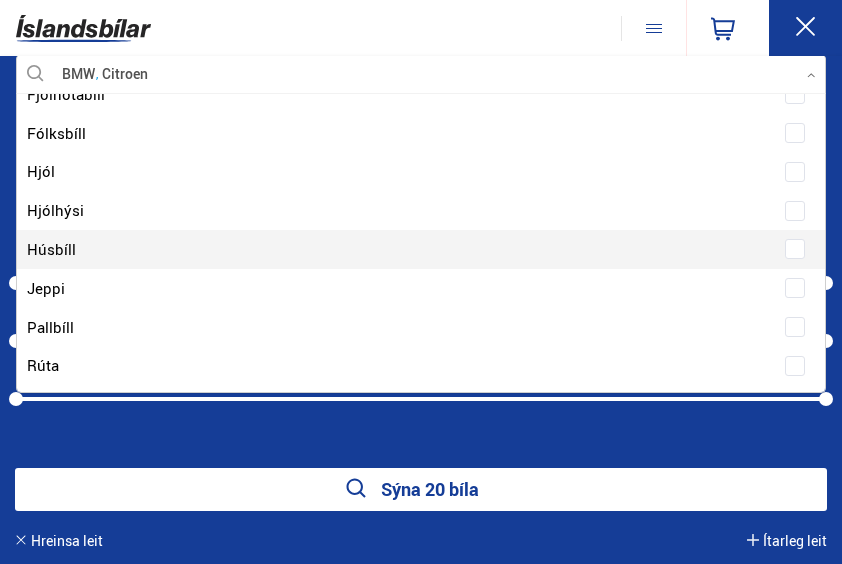 click on "Húsbíll" at bounding box center [421, 249] 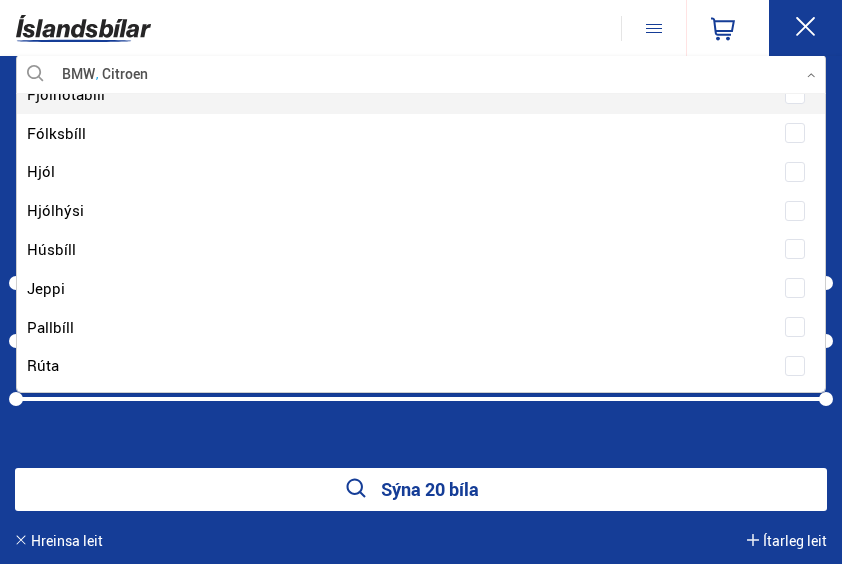 click on "Fjölnotabíll" at bounding box center [421, 94] 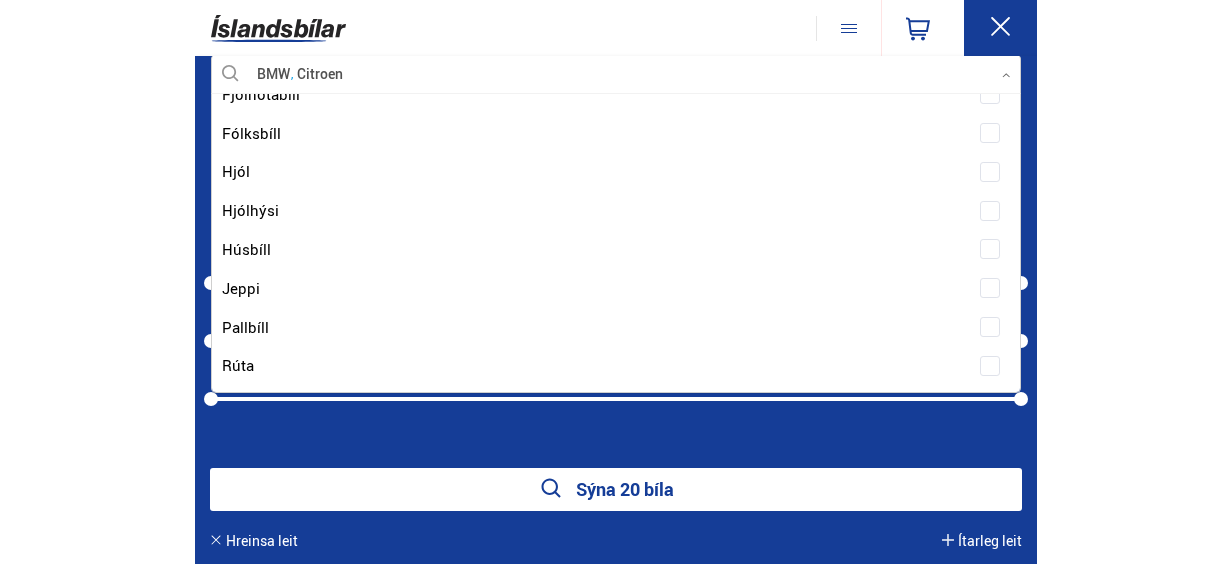 scroll, scrollTop: 301, scrollLeft: 282, axis: both 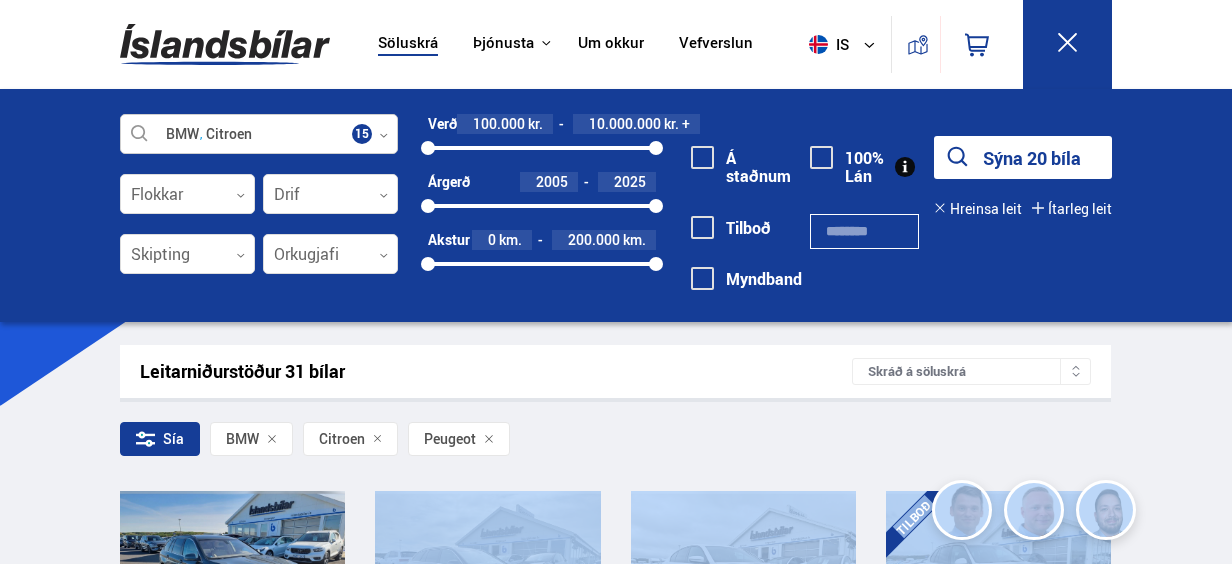 click 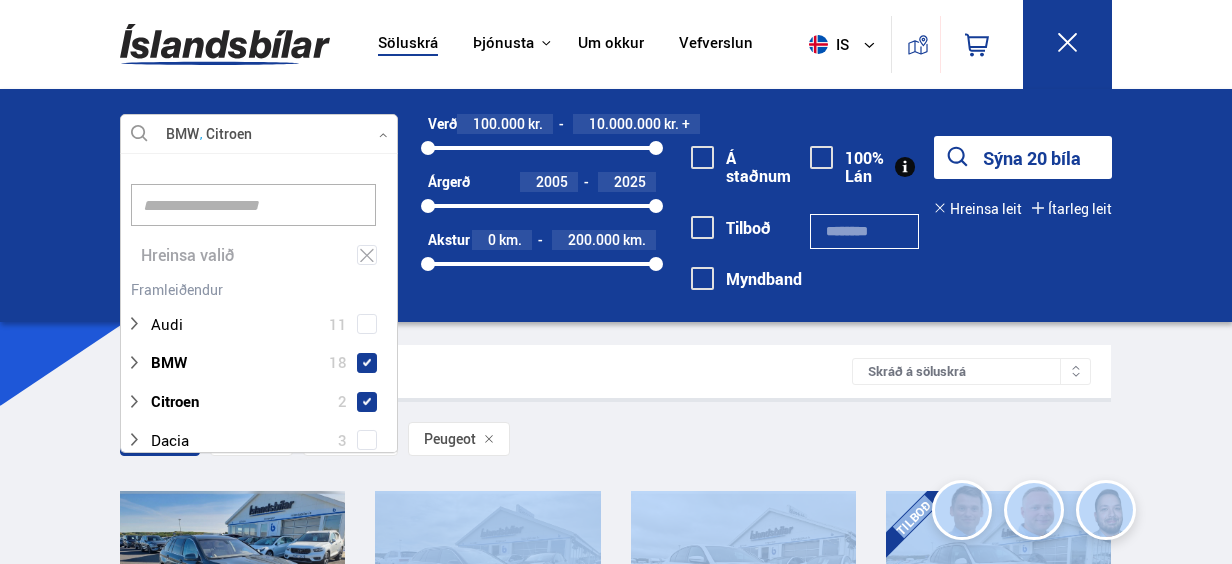 click 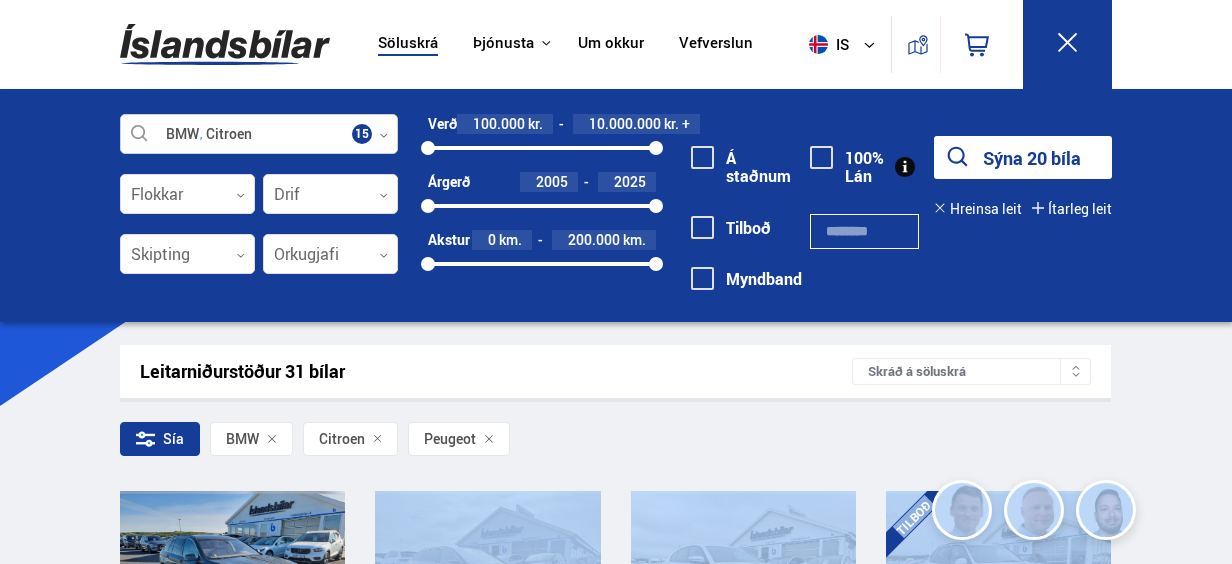click 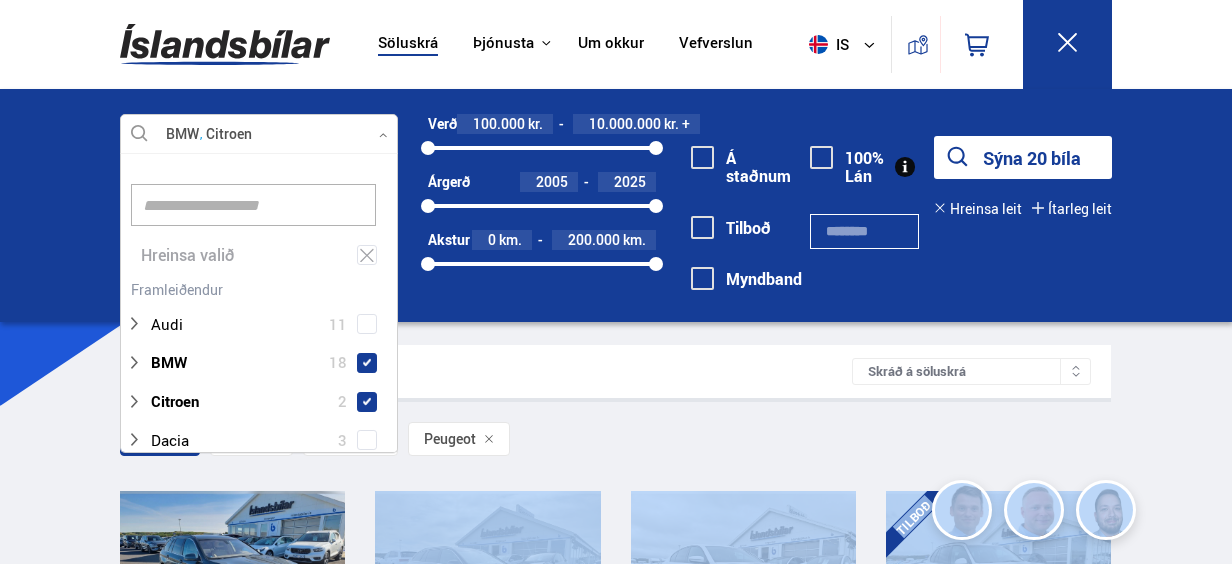 click 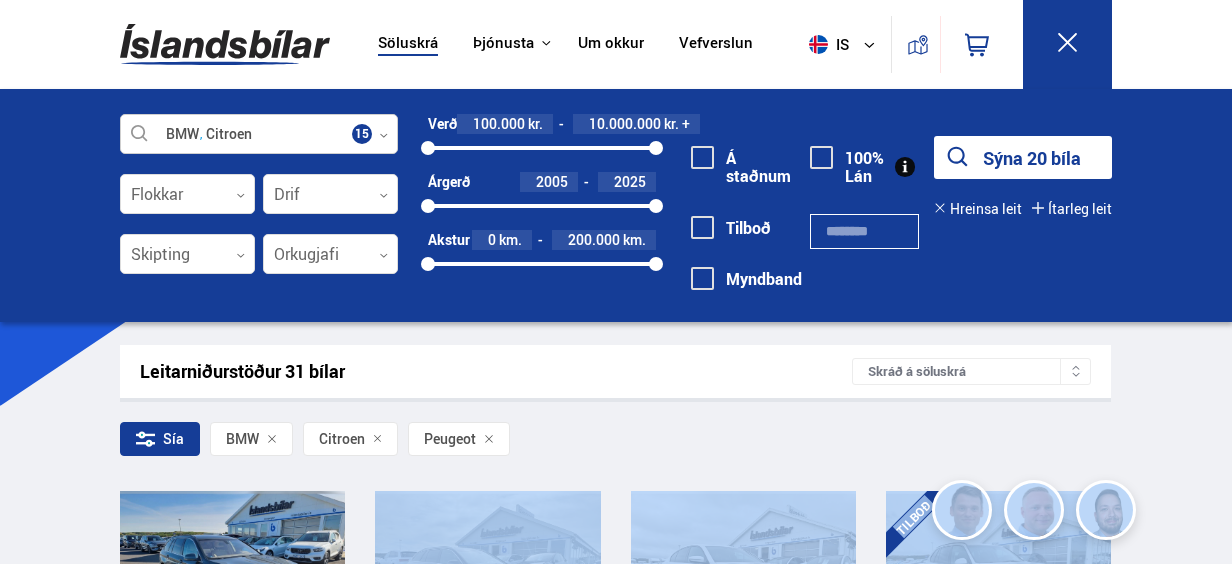 click at bounding box center [259, 135] 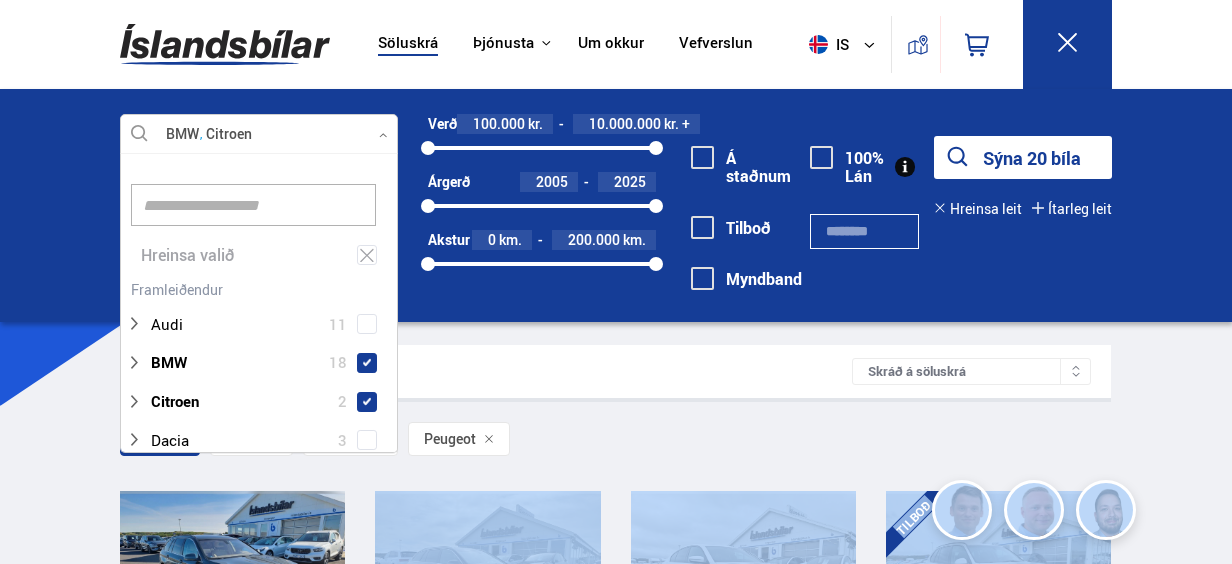 click 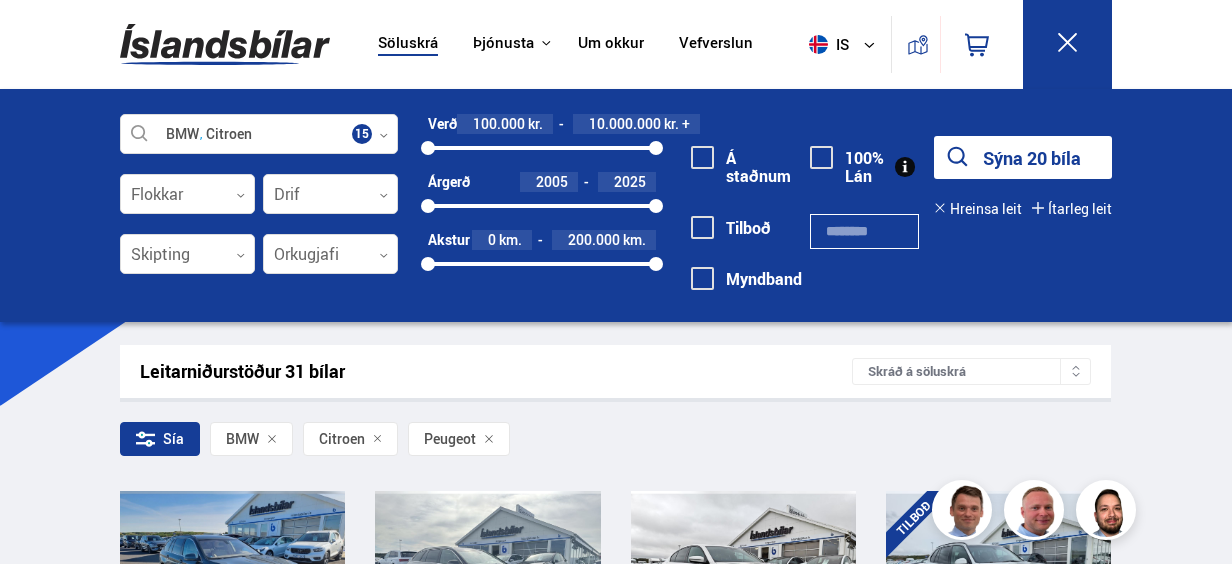 click on "BMW Citroen Veldu framleiðanda, gerð eða eiginleika 15   Flokkar 0   Drif 0   Skipting 0   Orkugjafi 0   Verð   100.000   kr.   10.000.000   kr.
+
100000 10000000   Árgerð   2005     2025       2005 2025   Akstur   0   km.   200.000   km.     0 200000
Á staðnum
Tilboð
Myndband
100% Lán
Sýna 20 bíla
Hreinsa leit
Ítarleg leit
Litur 0   Dyrafjöldi 0   Farþegafjöldi 0   Dekkstærð, í.   12   ''   48   ''     12 48   Vél   50   cc.   10.000   cc.     50 10000   Hestöfl   50   hö.   600   hö.     50 600   CO2   0   gr/km.   500   gr/km.     0 500" at bounding box center [616, 205] 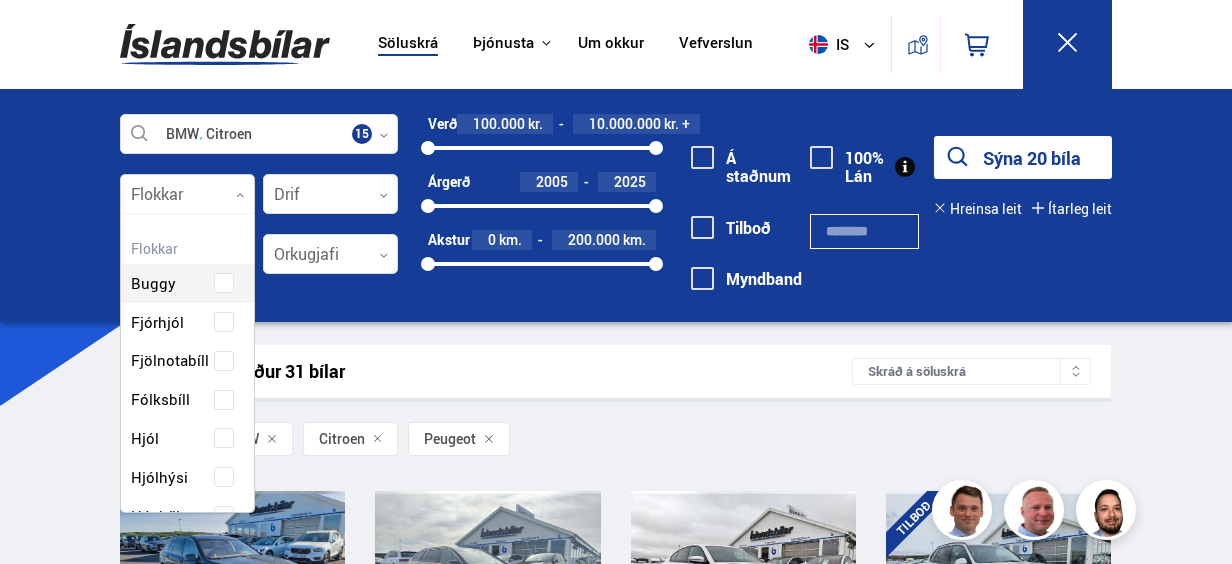 click at bounding box center (187, 195) 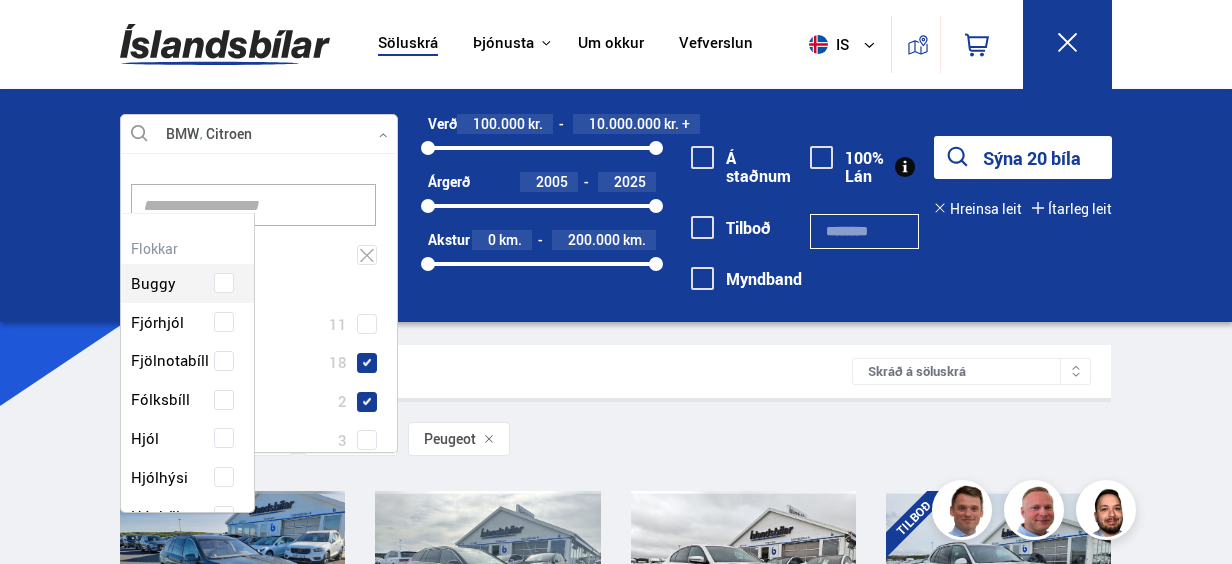 click at bounding box center (259, 135) 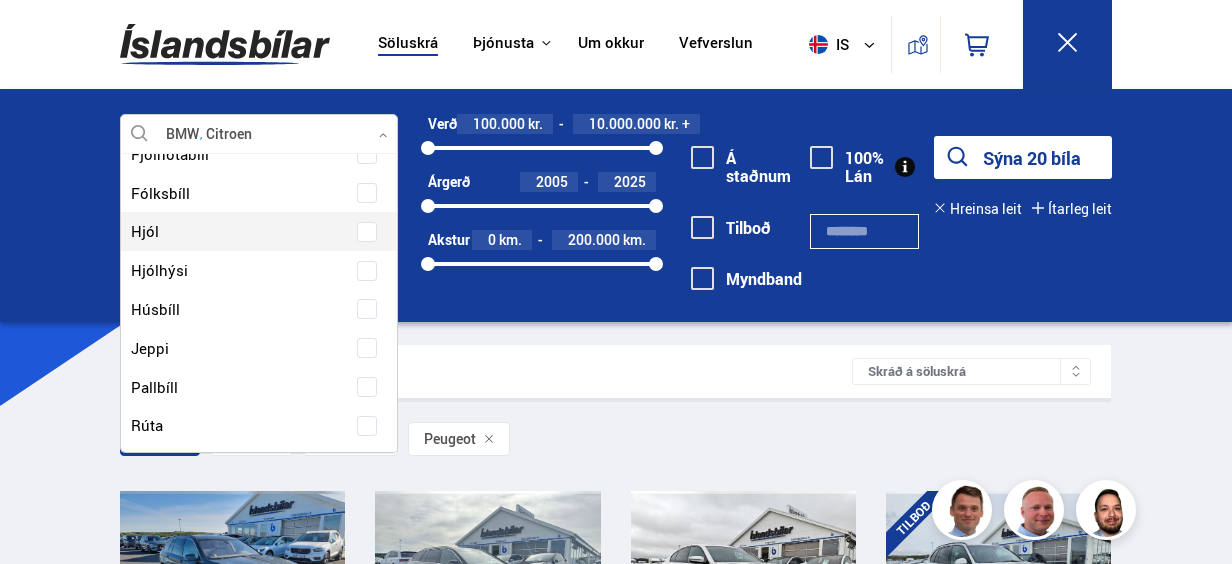 click on "Hjól" at bounding box center (259, 231) 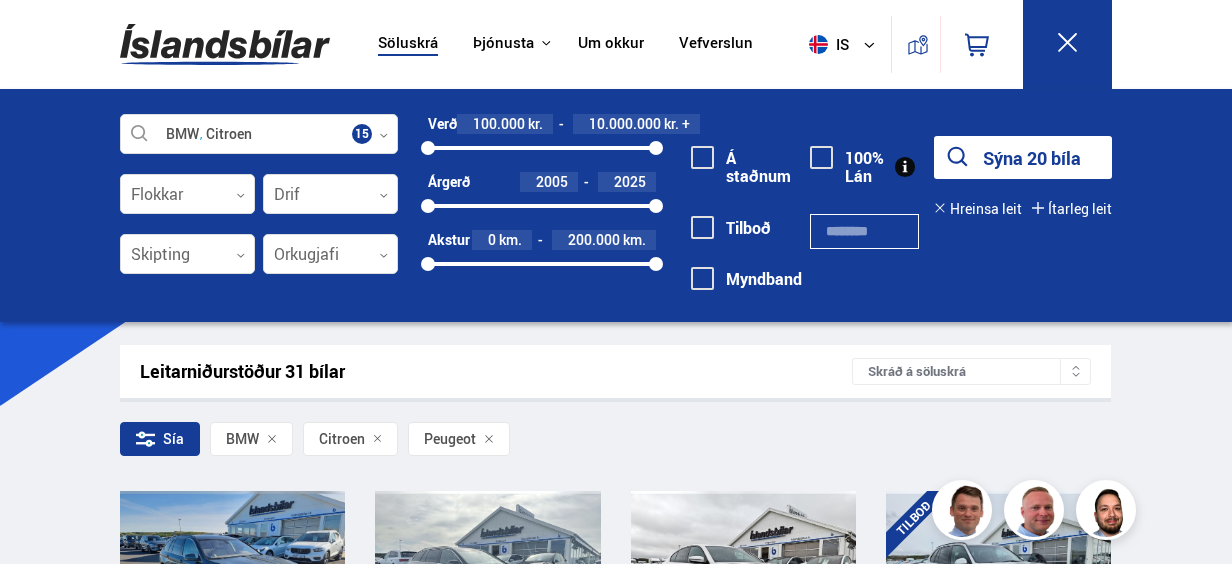 click on "Leitarniðurstöður 31 bílar
Skráð á söluskrá" at bounding box center (615, 371) 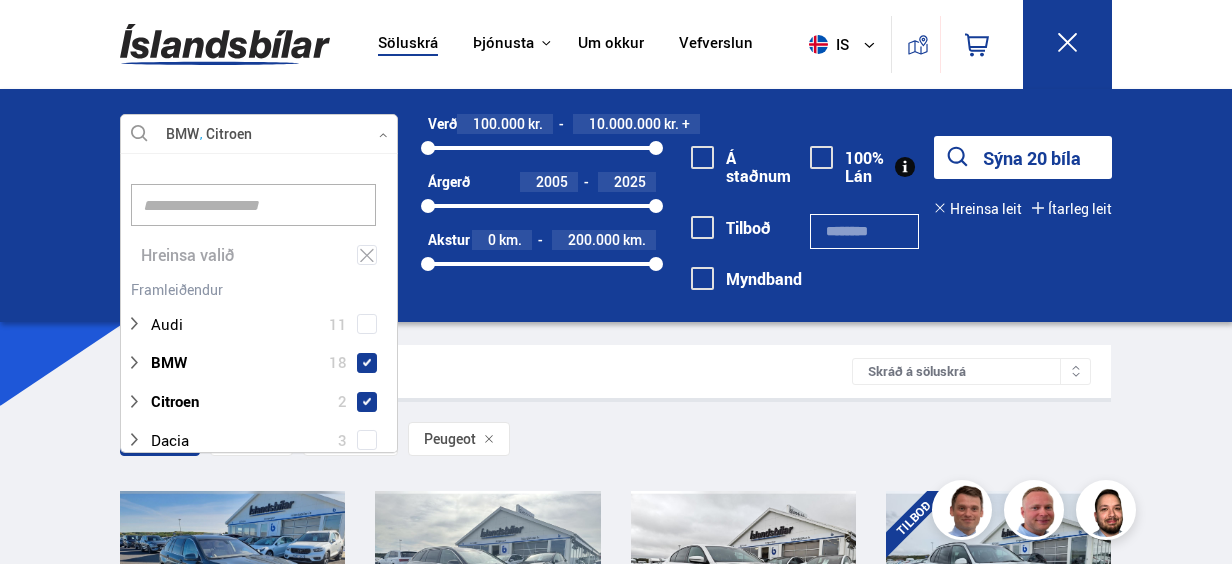 click at bounding box center [259, 135] 